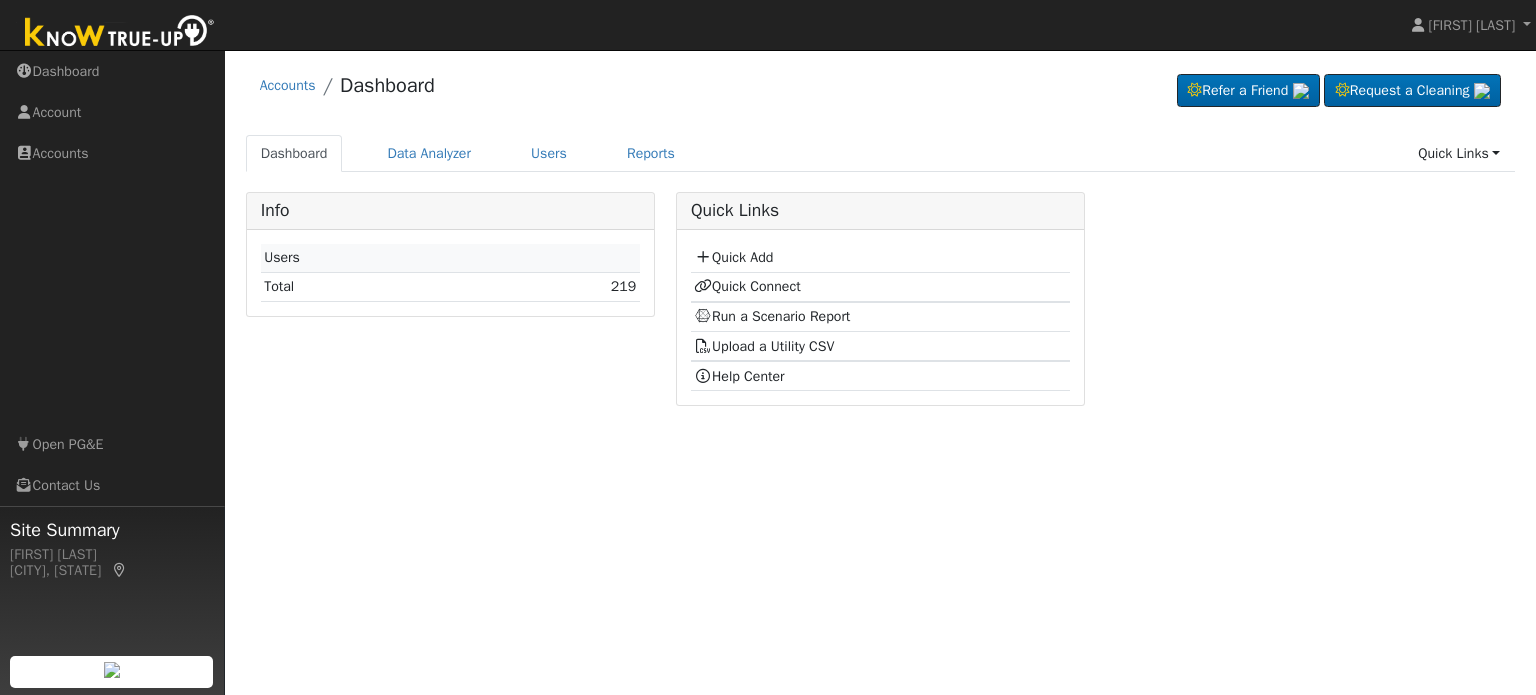 scroll, scrollTop: 0, scrollLeft: 0, axis: both 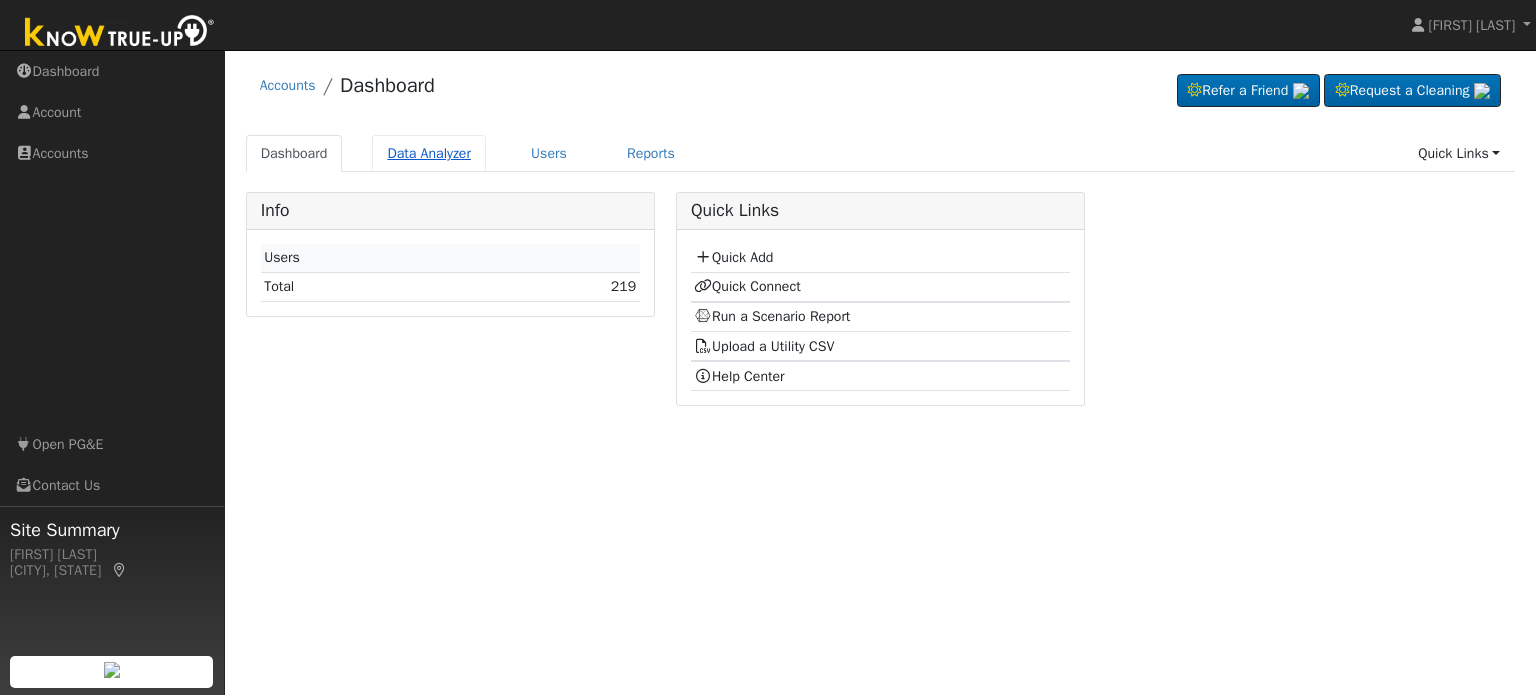click on "Data Analyzer" at bounding box center (429, 153) 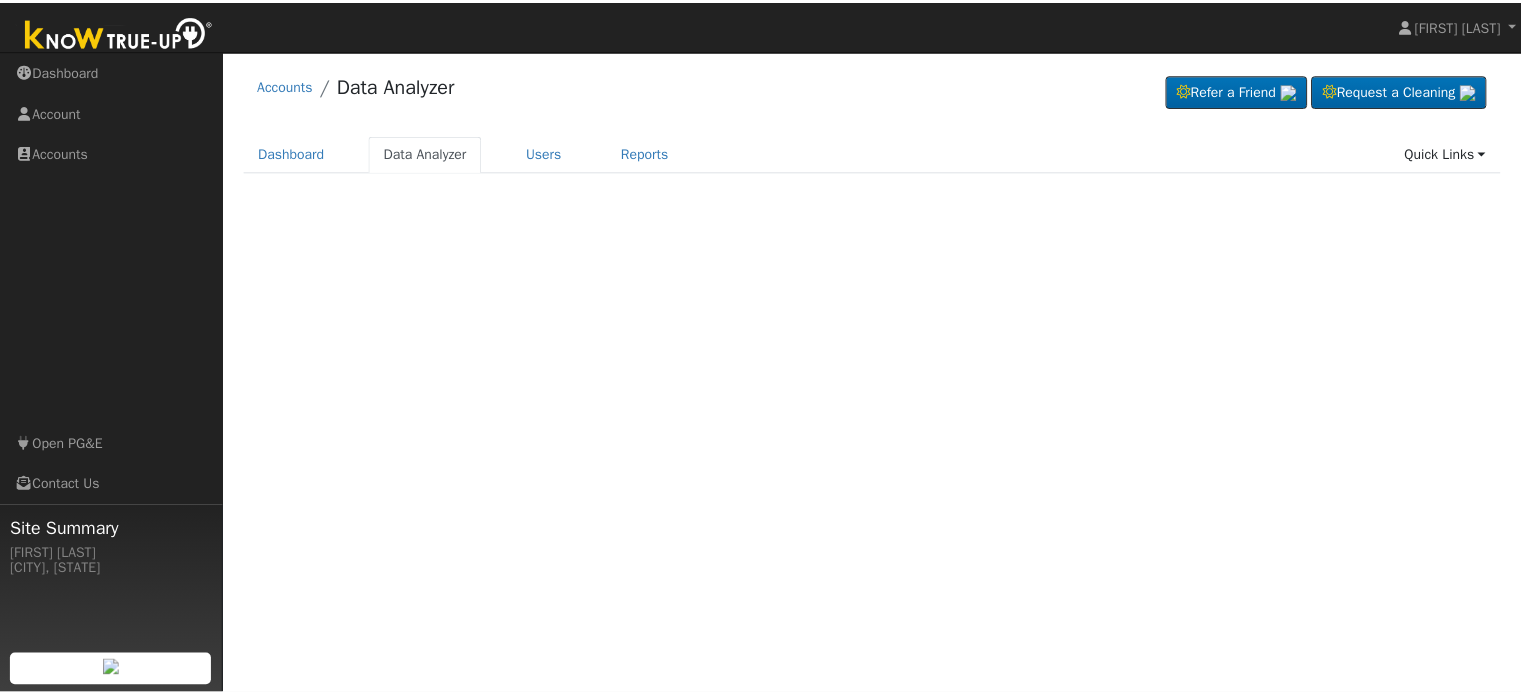 scroll, scrollTop: 0, scrollLeft: 0, axis: both 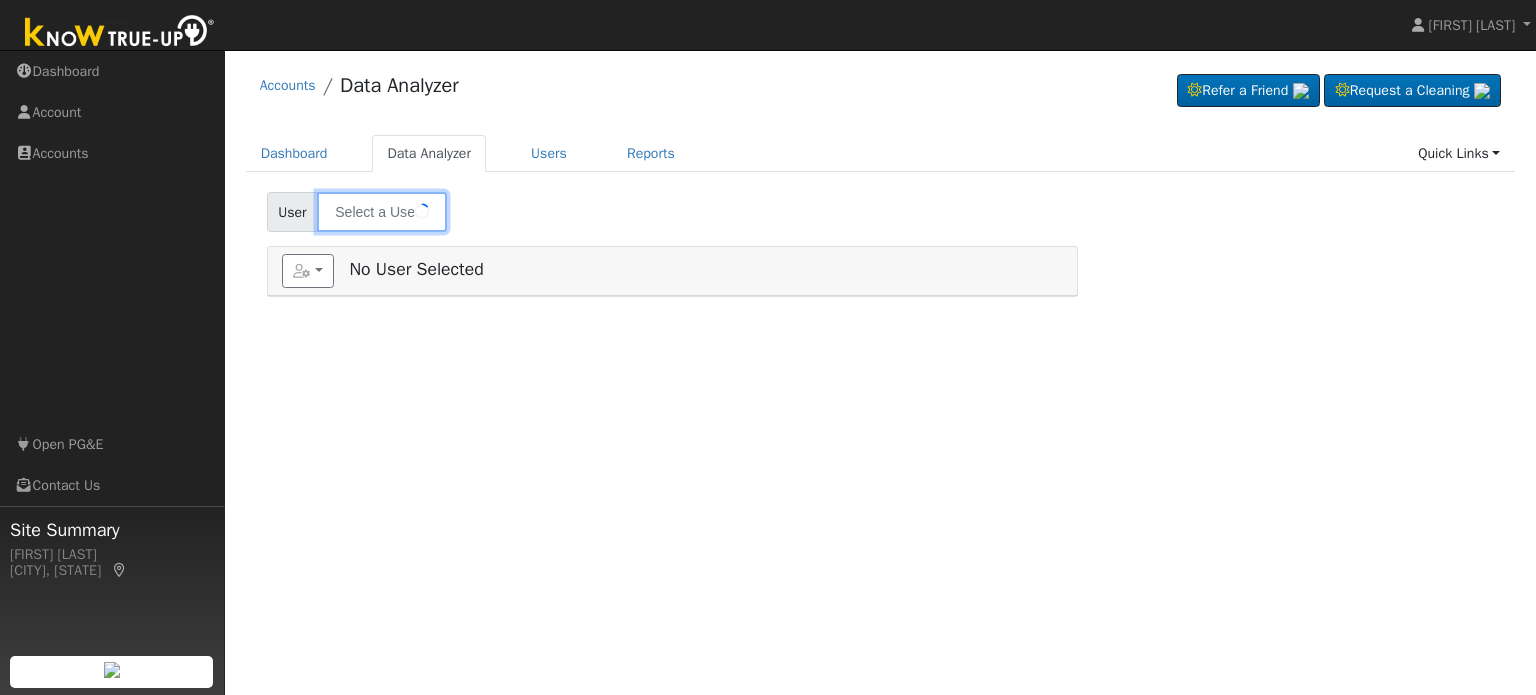 type on "[FIRST] [LAST]" 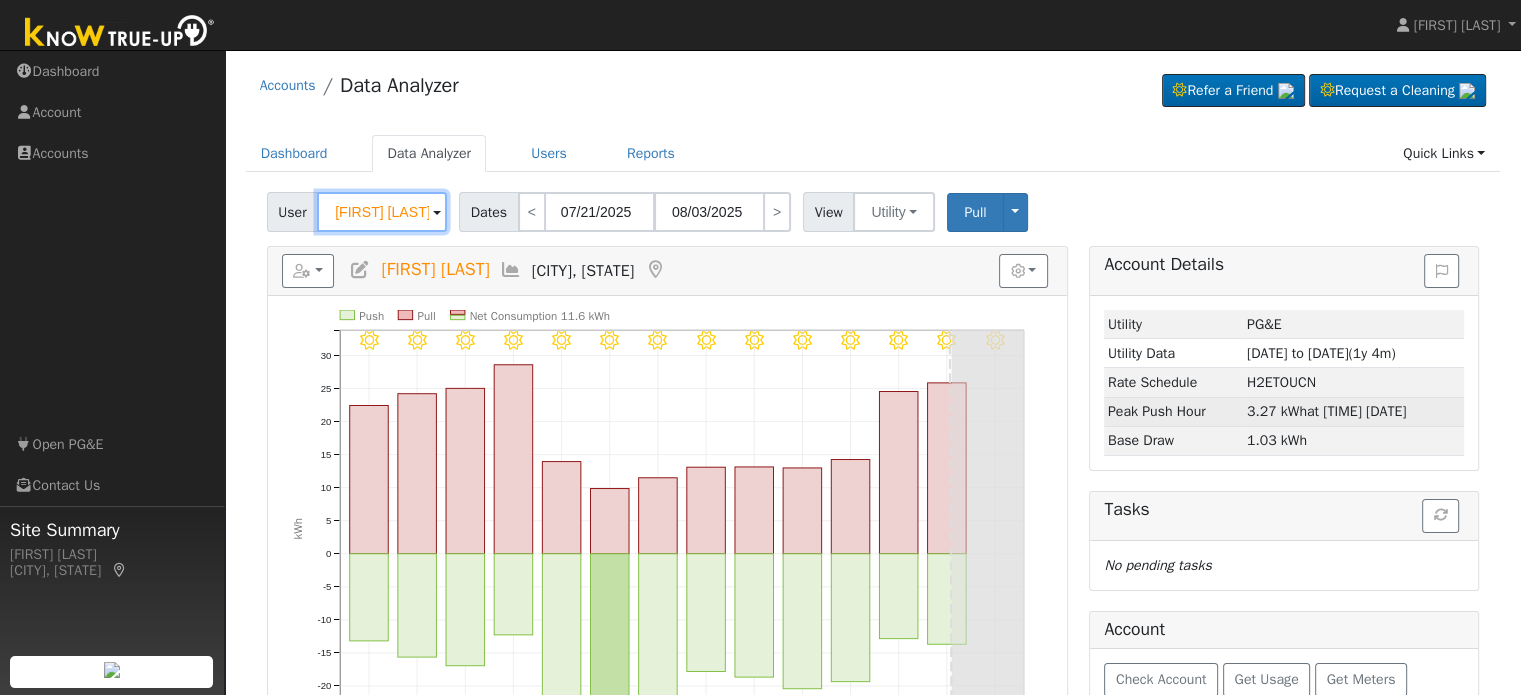 scroll, scrollTop: 109, scrollLeft: 0, axis: vertical 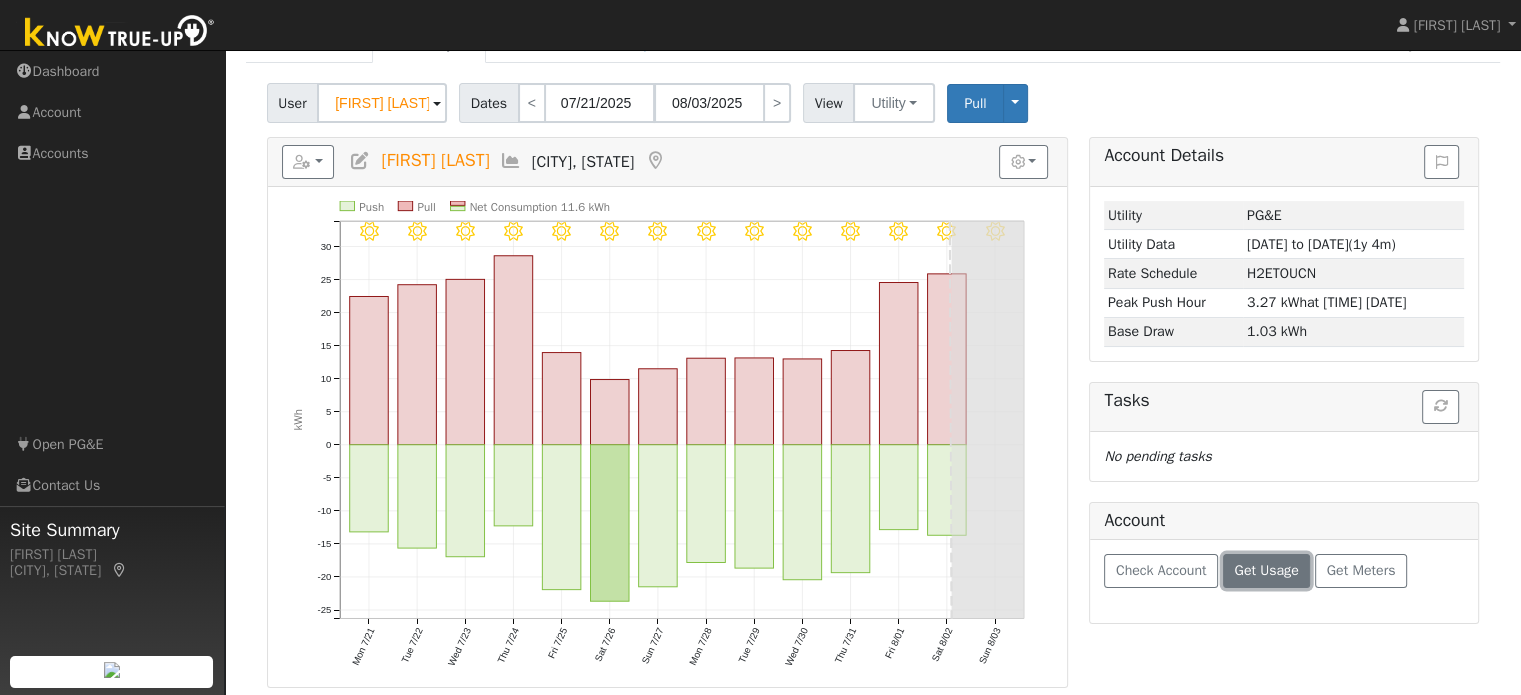 click on "Get Usage" at bounding box center [1266, 570] 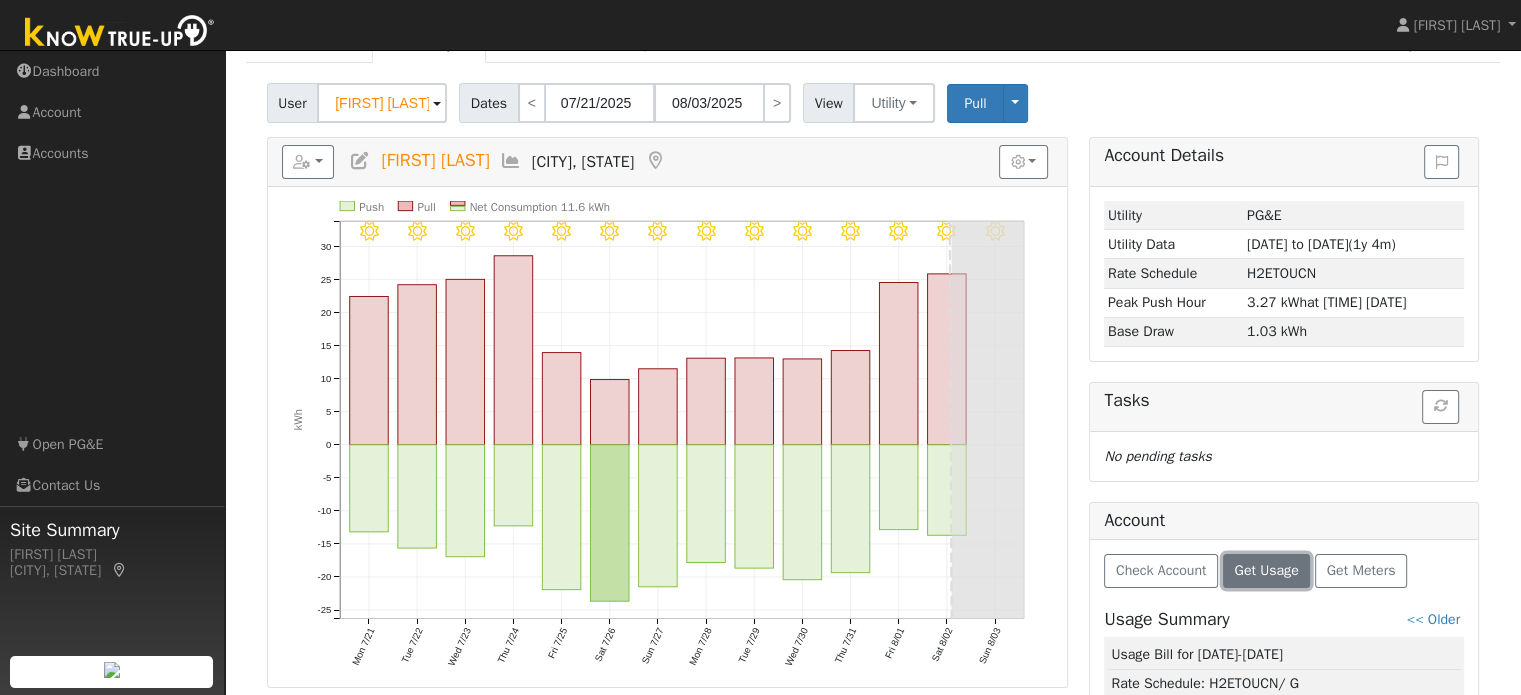 scroll, scrollTop: 267, scrollLeft: 0, axis: vertical 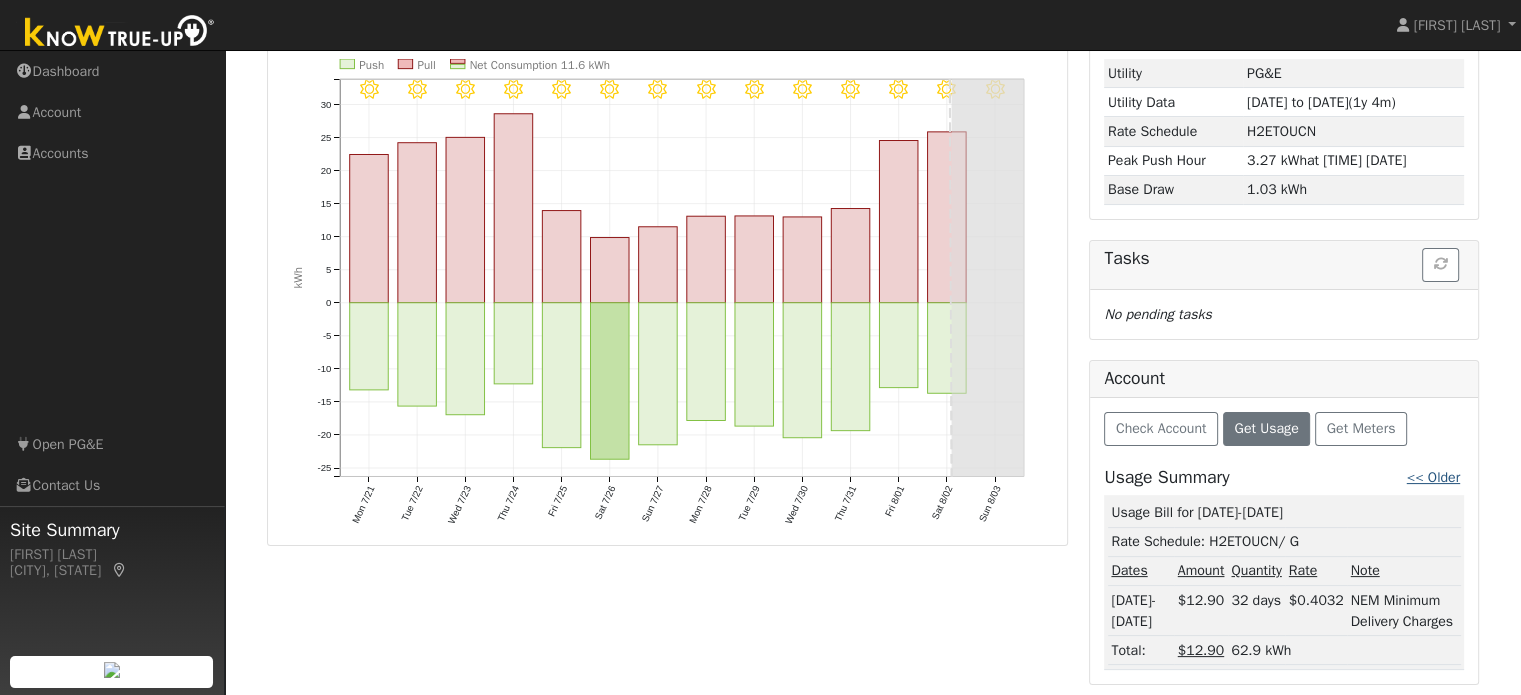 click on "<< Older" at bounding box center (1433, 477) 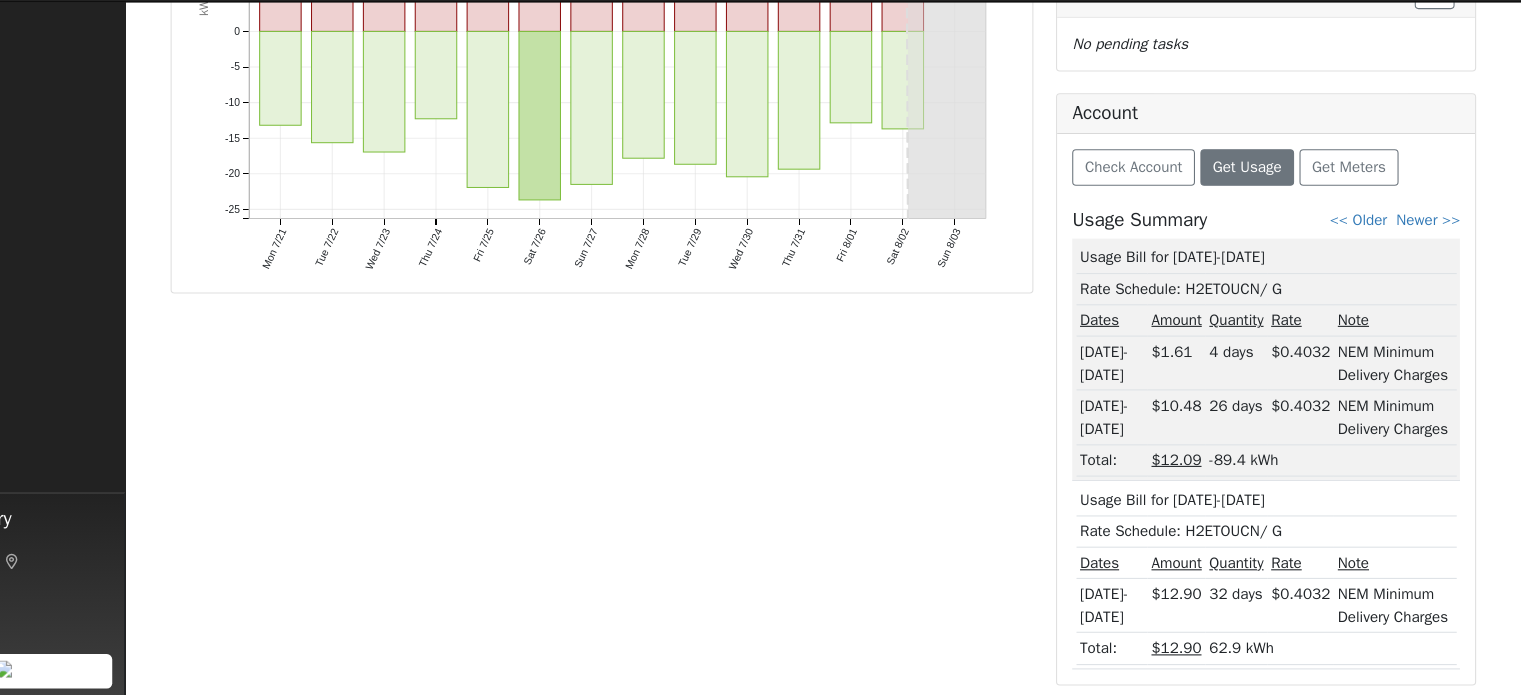 scroll, scrollTop: 0, scrollLeft: 0, axis: both 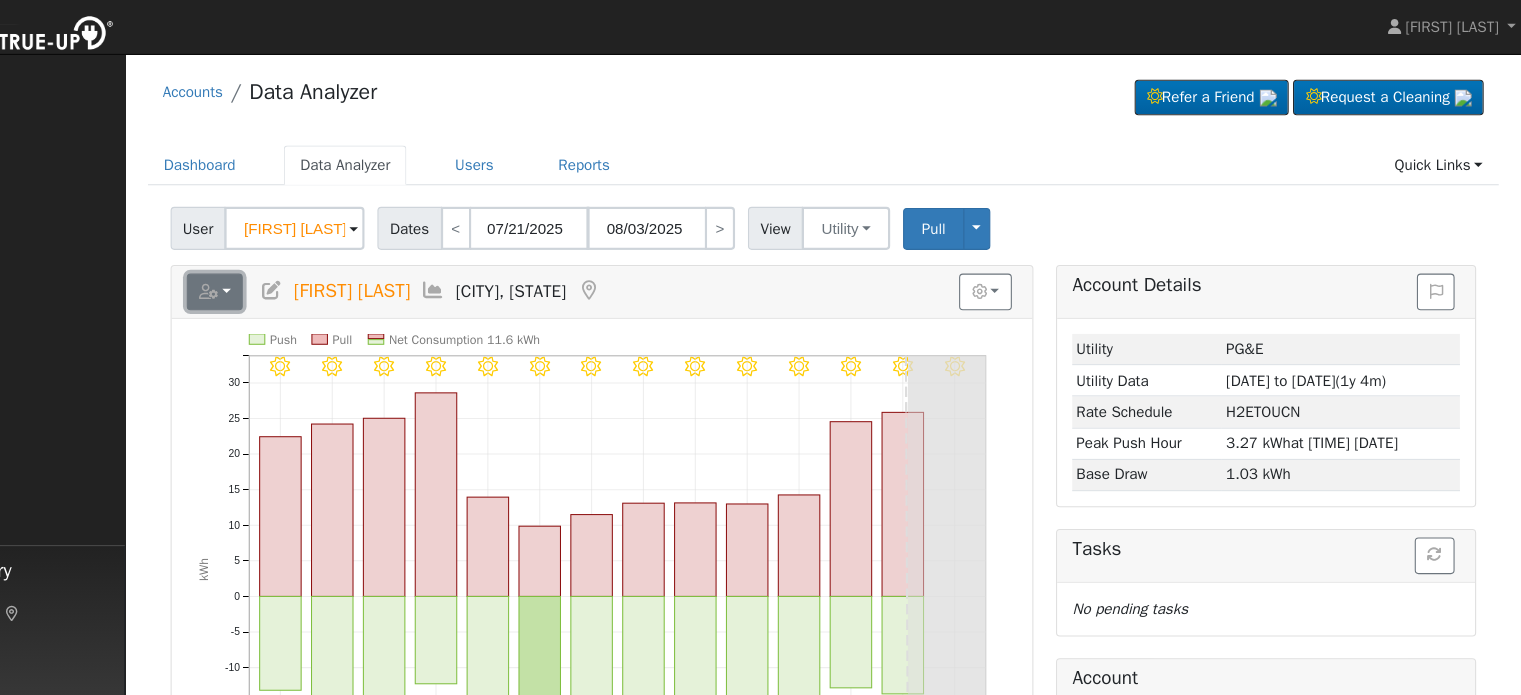 click at bounding box center [308, 271] 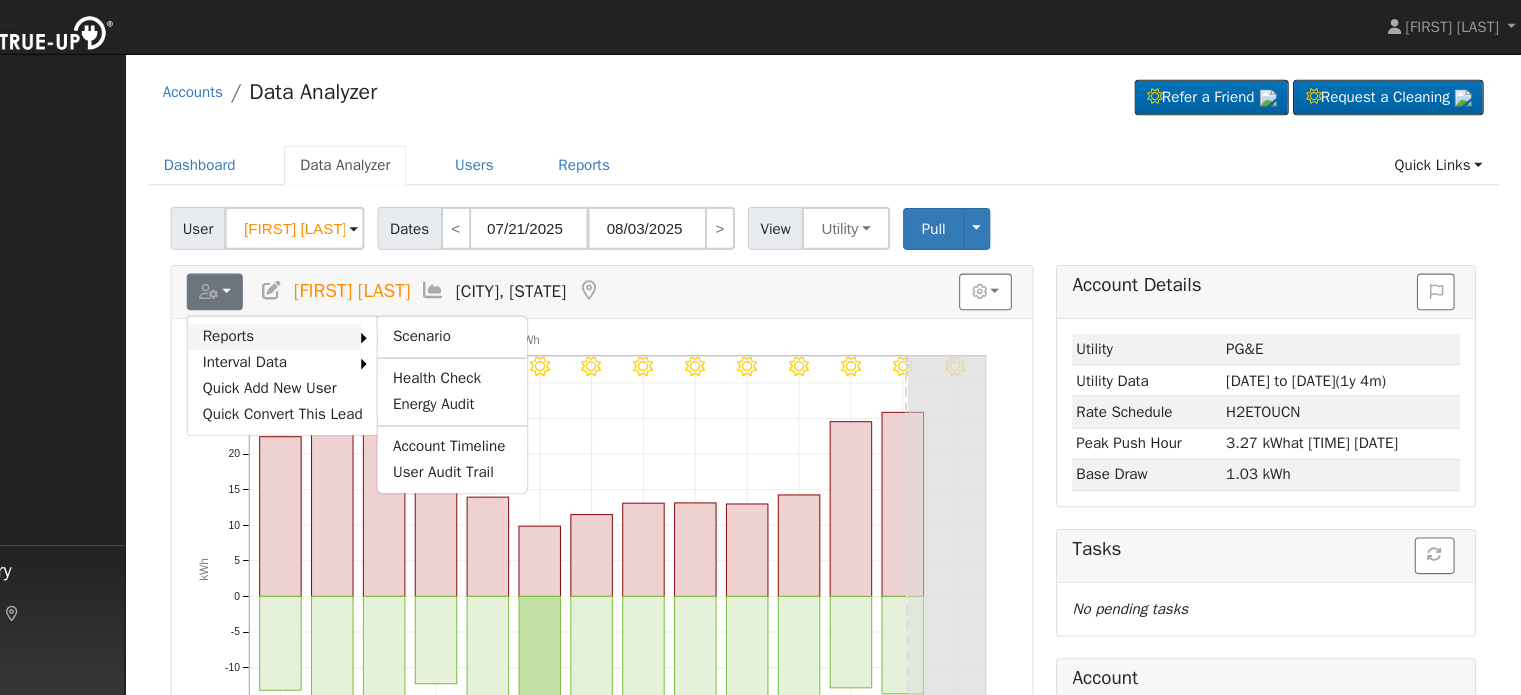 click on "Reports" at bounding box center [364, 313] 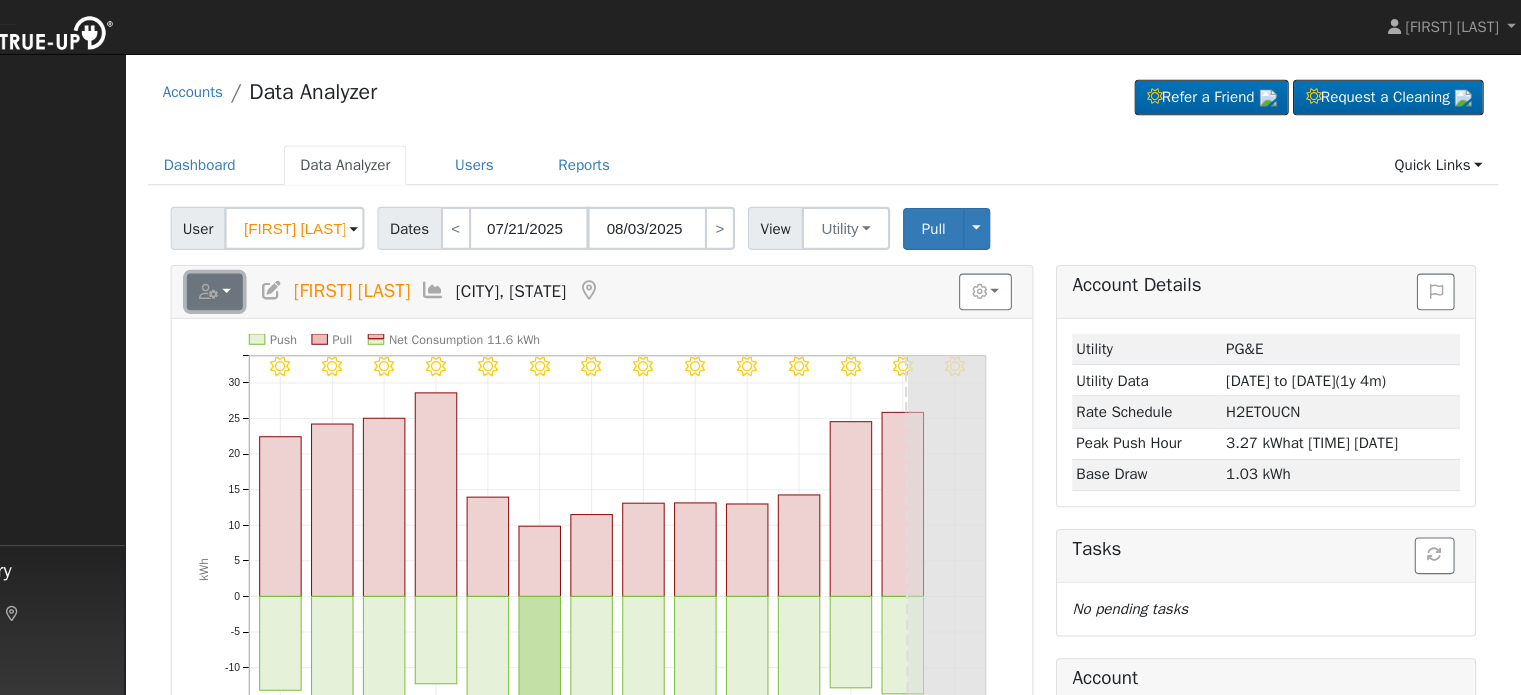 click at bounding box center [302, 271] 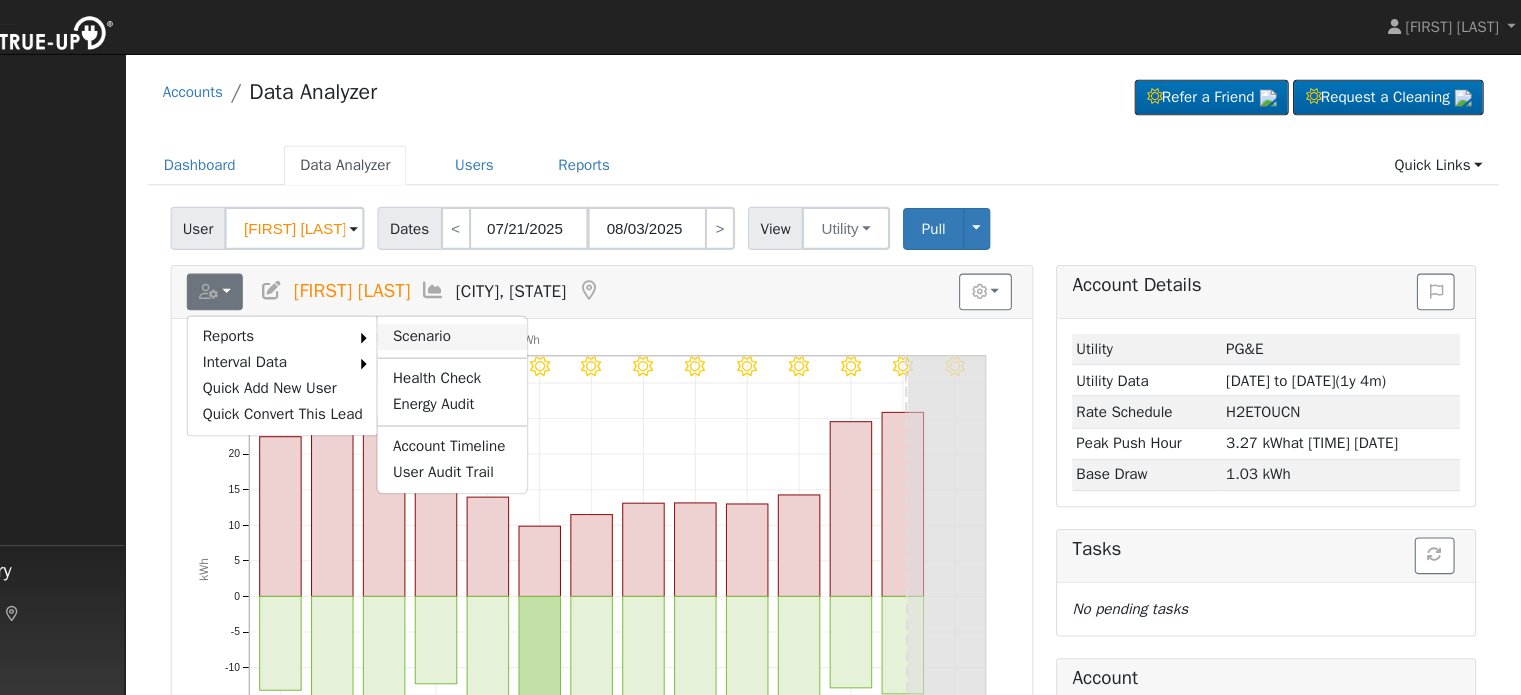 click on "Scenario" at bounding box center (528, 313) 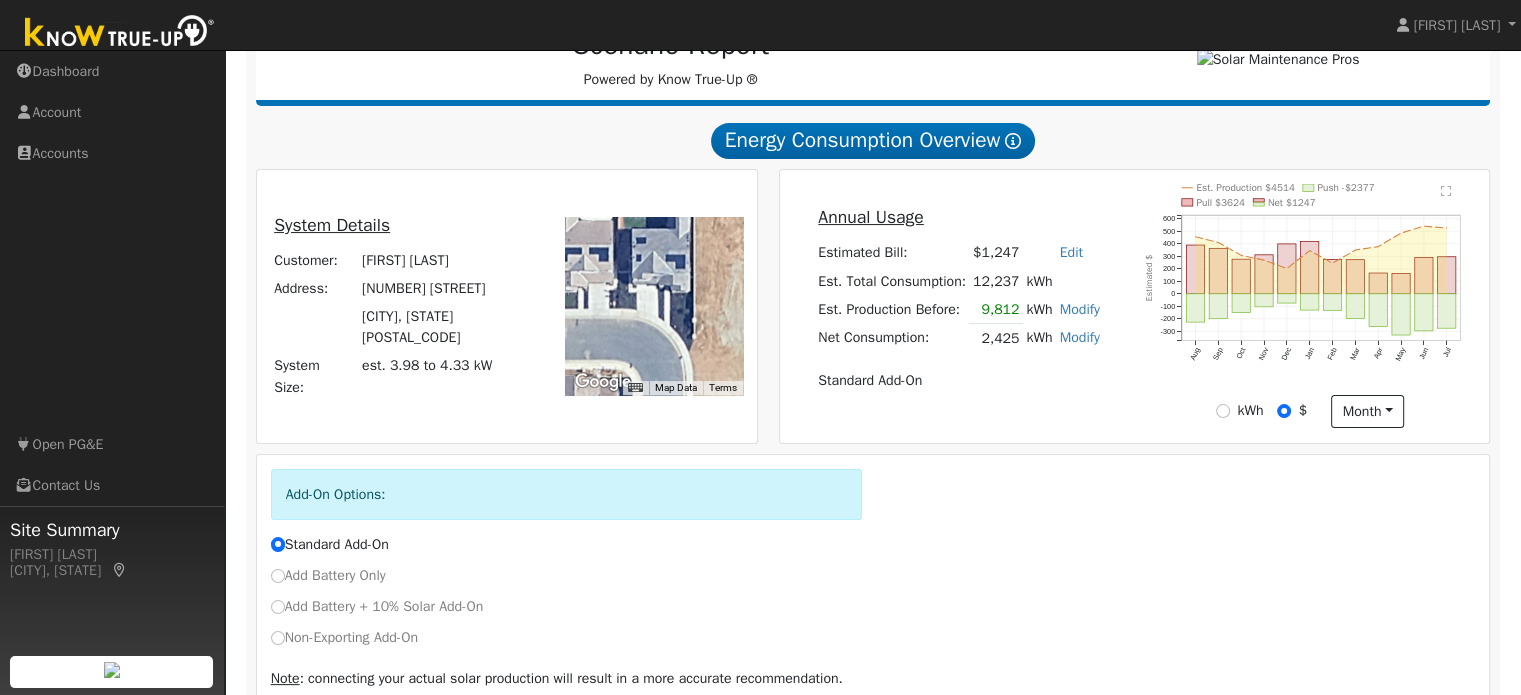 scroll, scrollTop: 385, scrollLeft: 0, axis: vertical 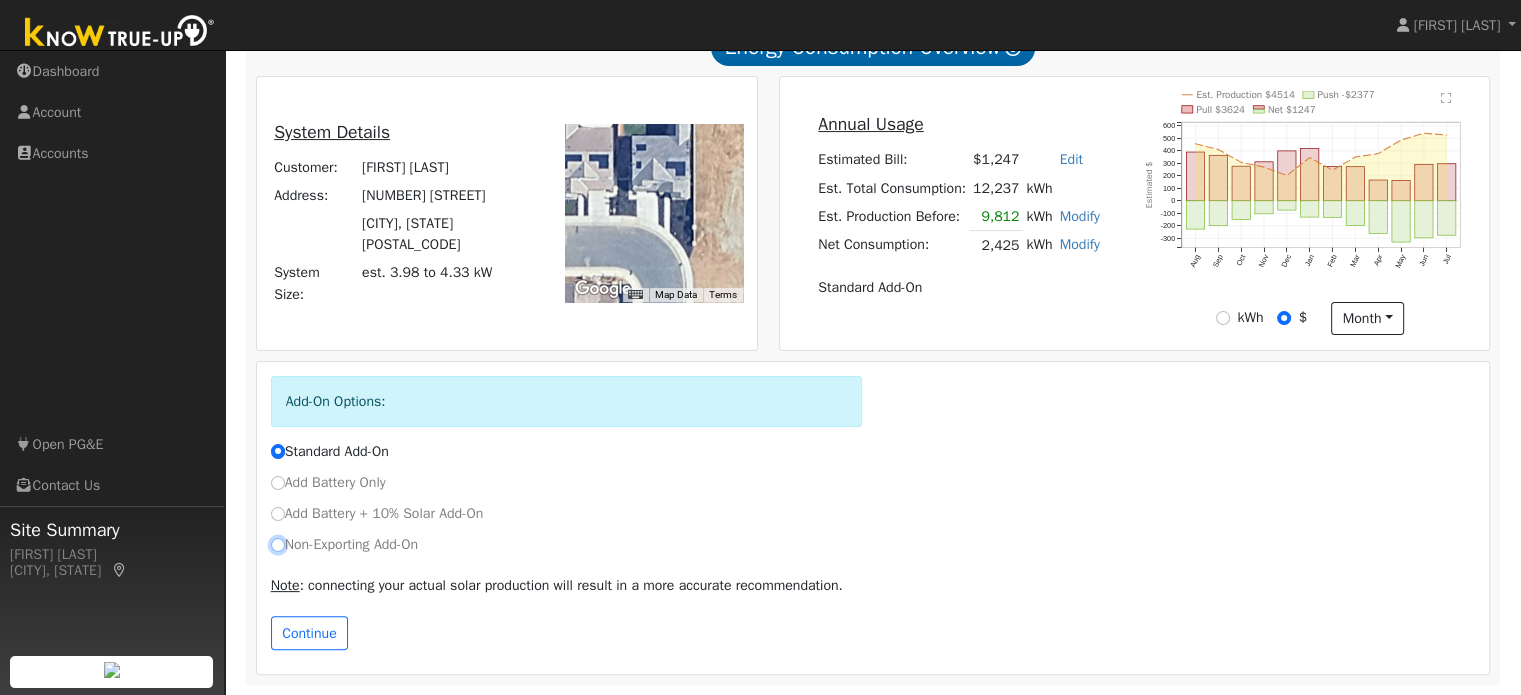click on "Non-Exporting Add-On" at bounding box center (278, 545) 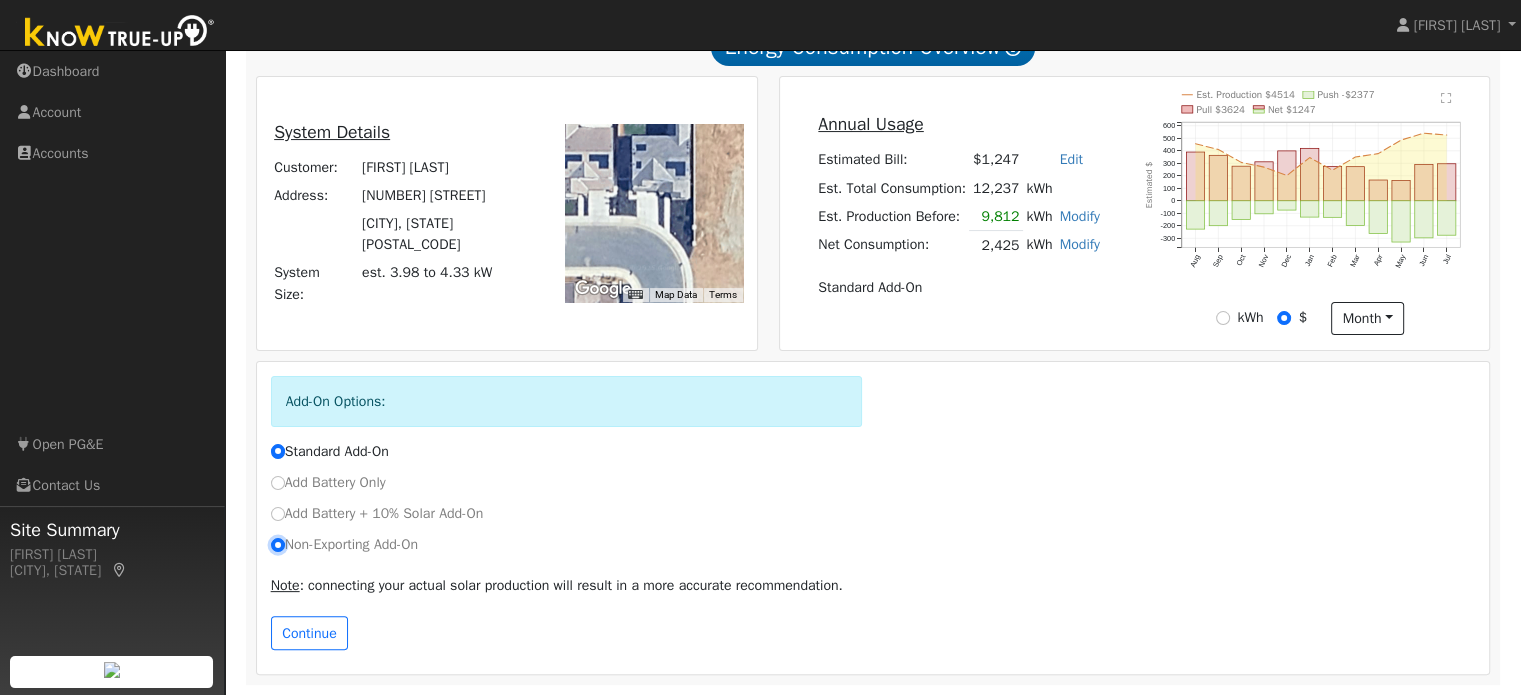 radio on "true" 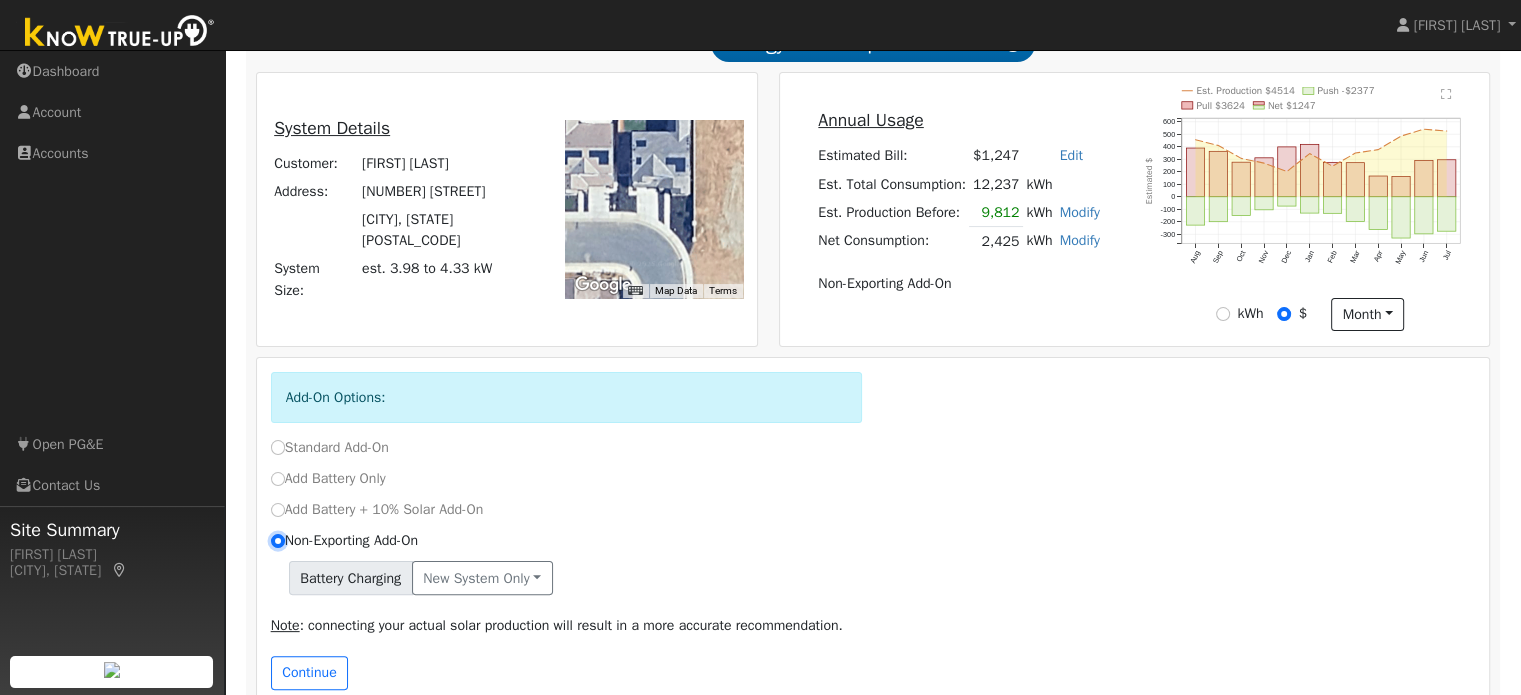 scroll, scrollTop: 428, scrollLeft: 0, axis: vertical 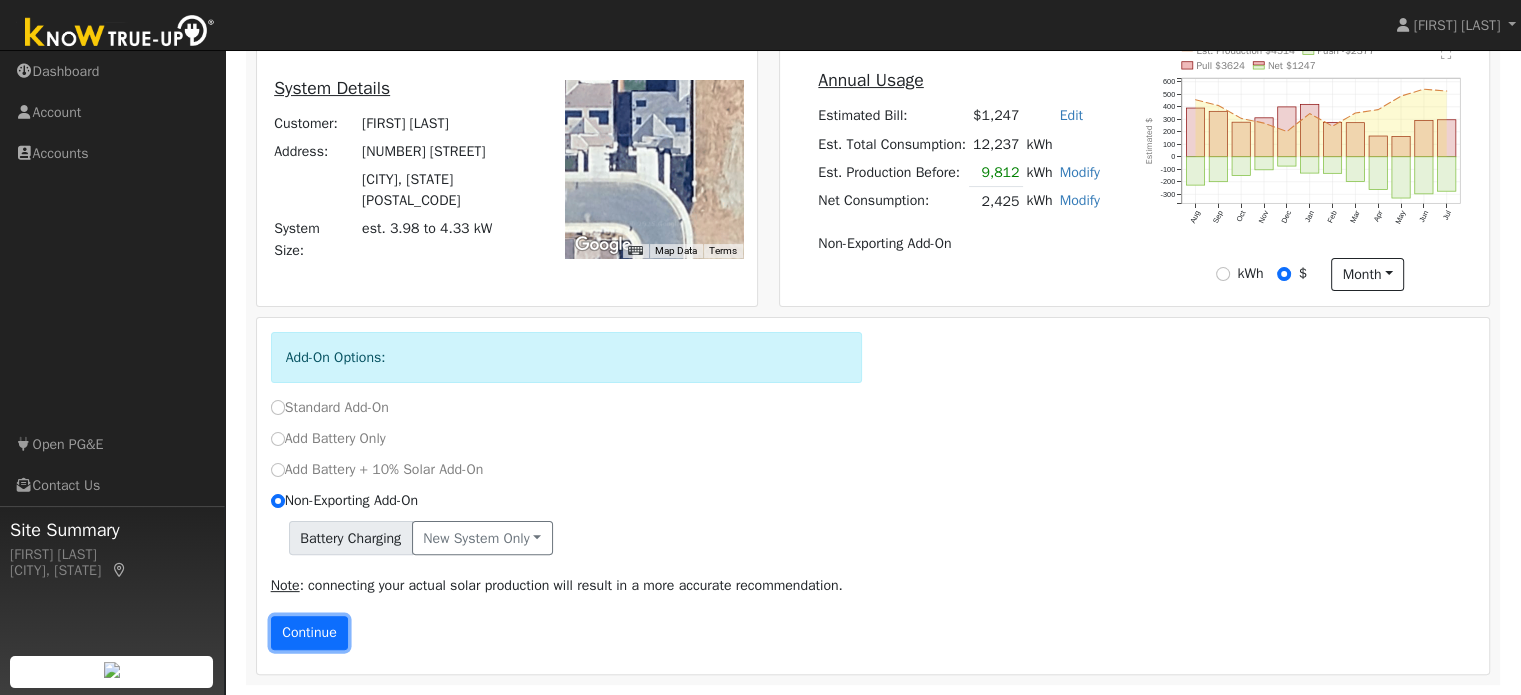 click on "Continue" at bounding box center [310, 633] 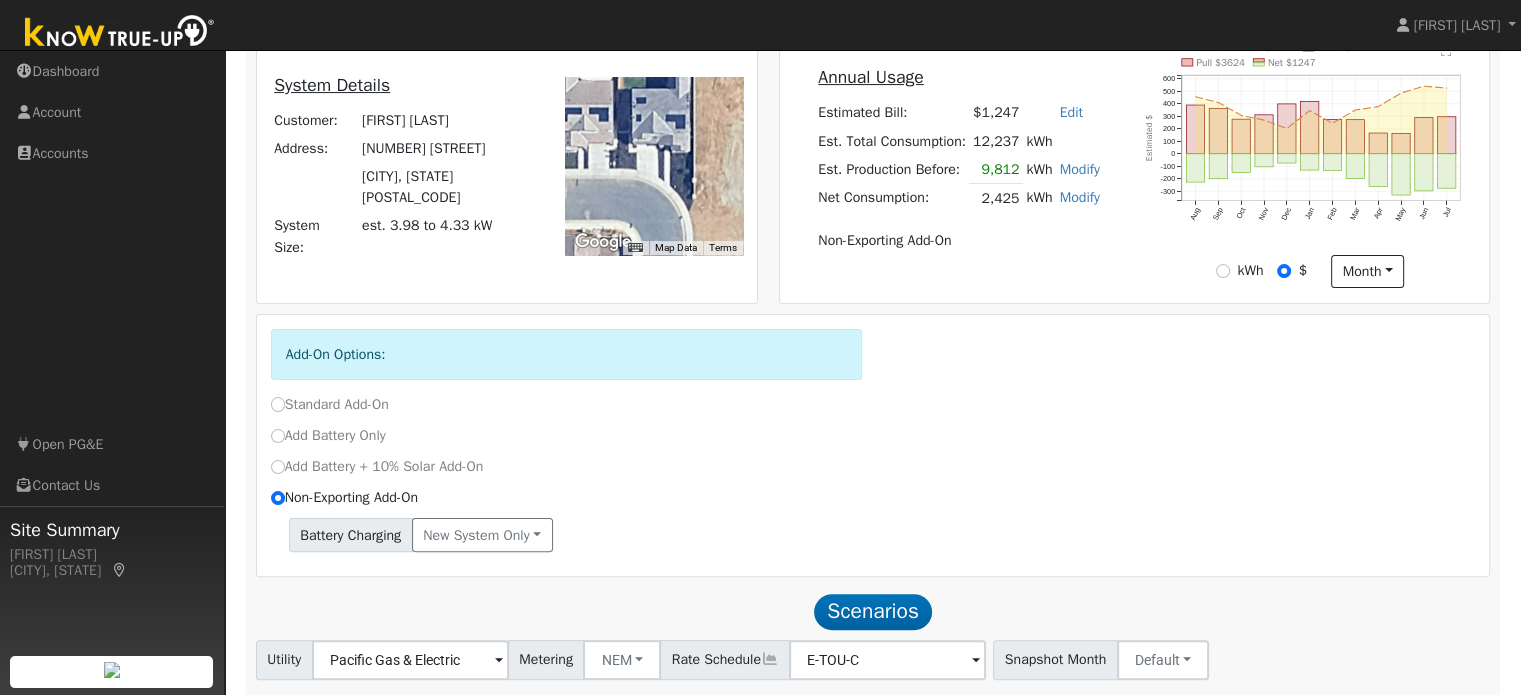 scroll, scrollTop: 560, scrollLeft: 0, axis: vertical 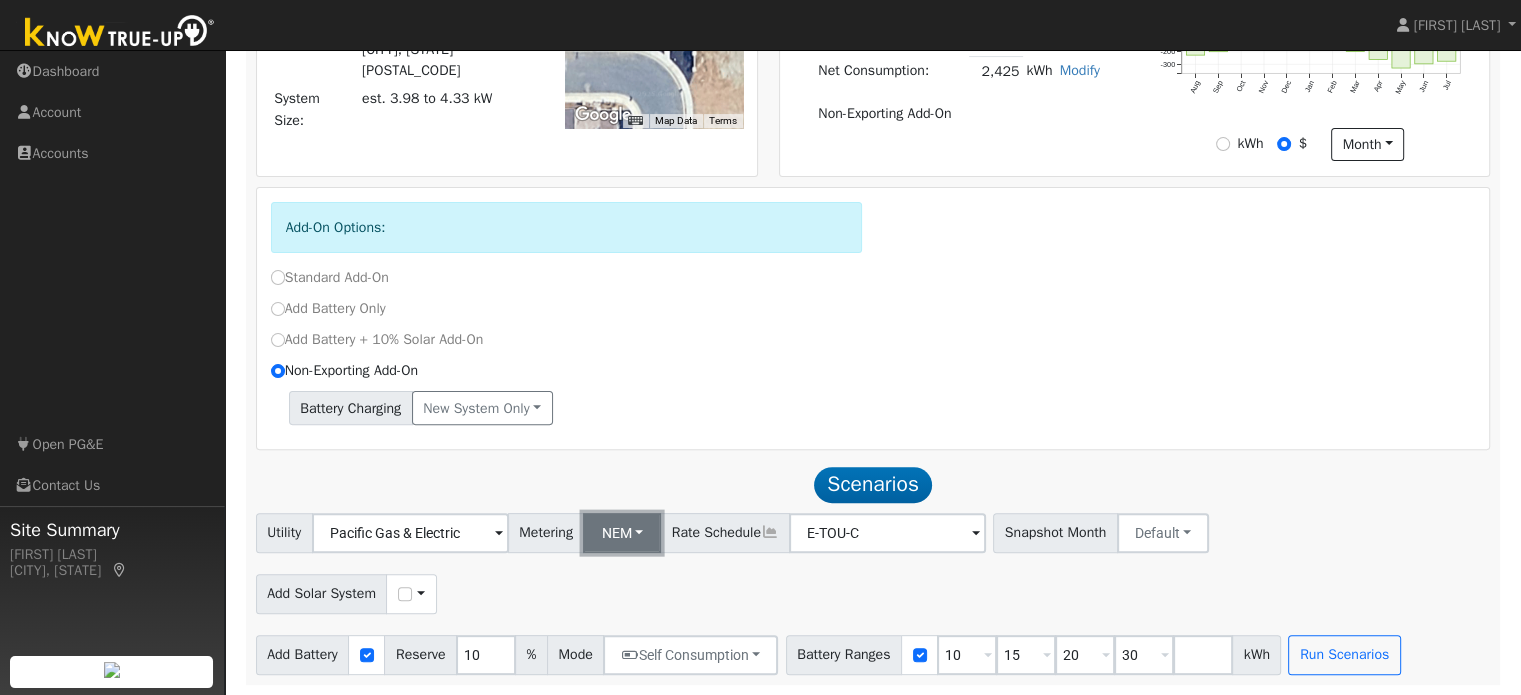 click on "NEM" at bounding box center [622, 533] 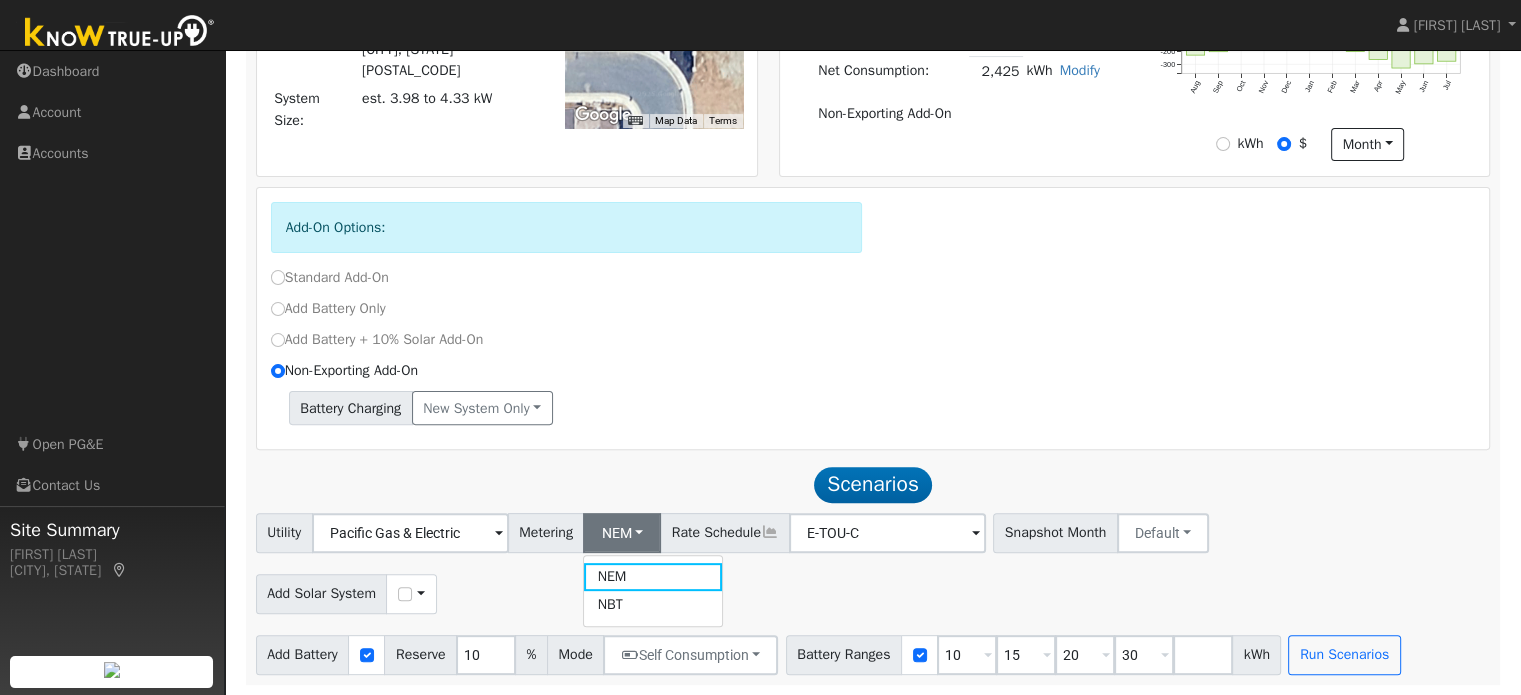 click on "Battery Charging New system only New system only Both systems" at bounding box center [873, 408] 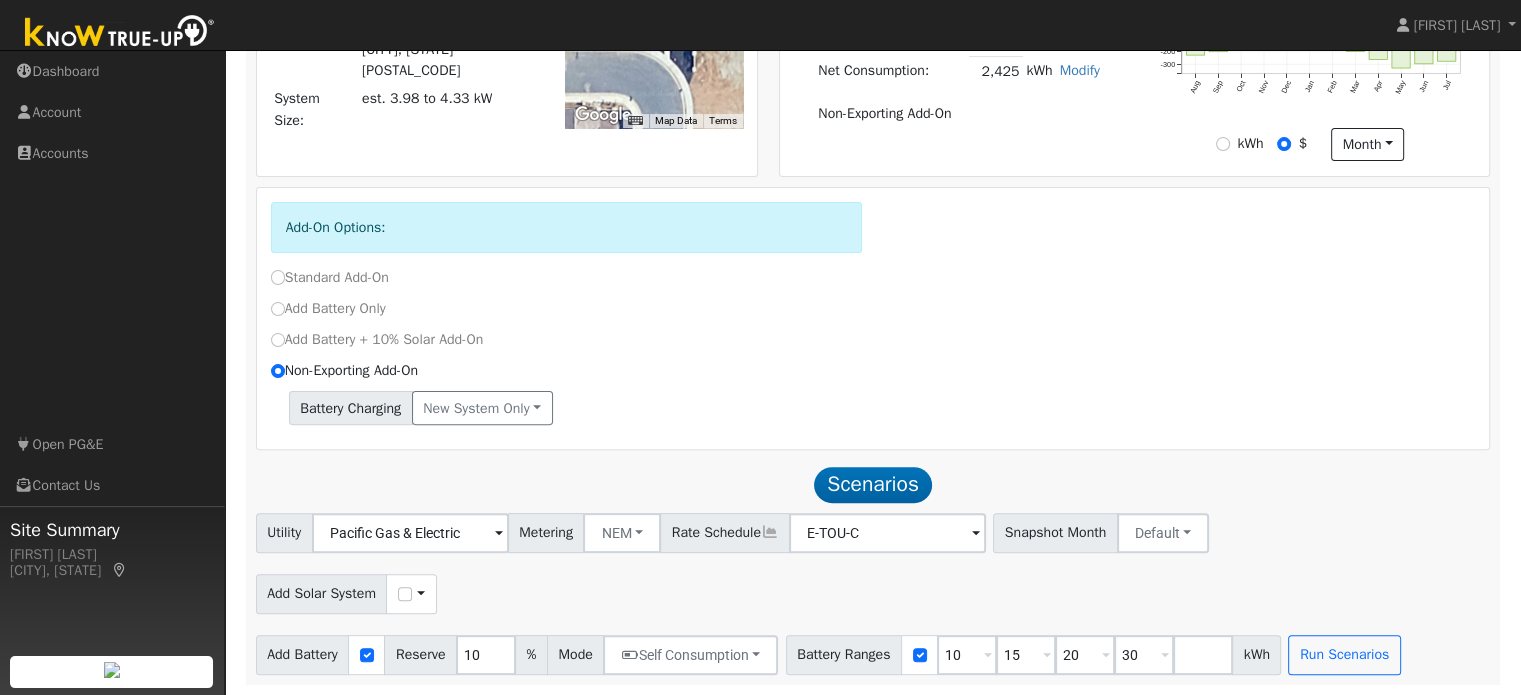 click on "Battery Charging New system only New system only Both systems" at bounding box center (873, 408) 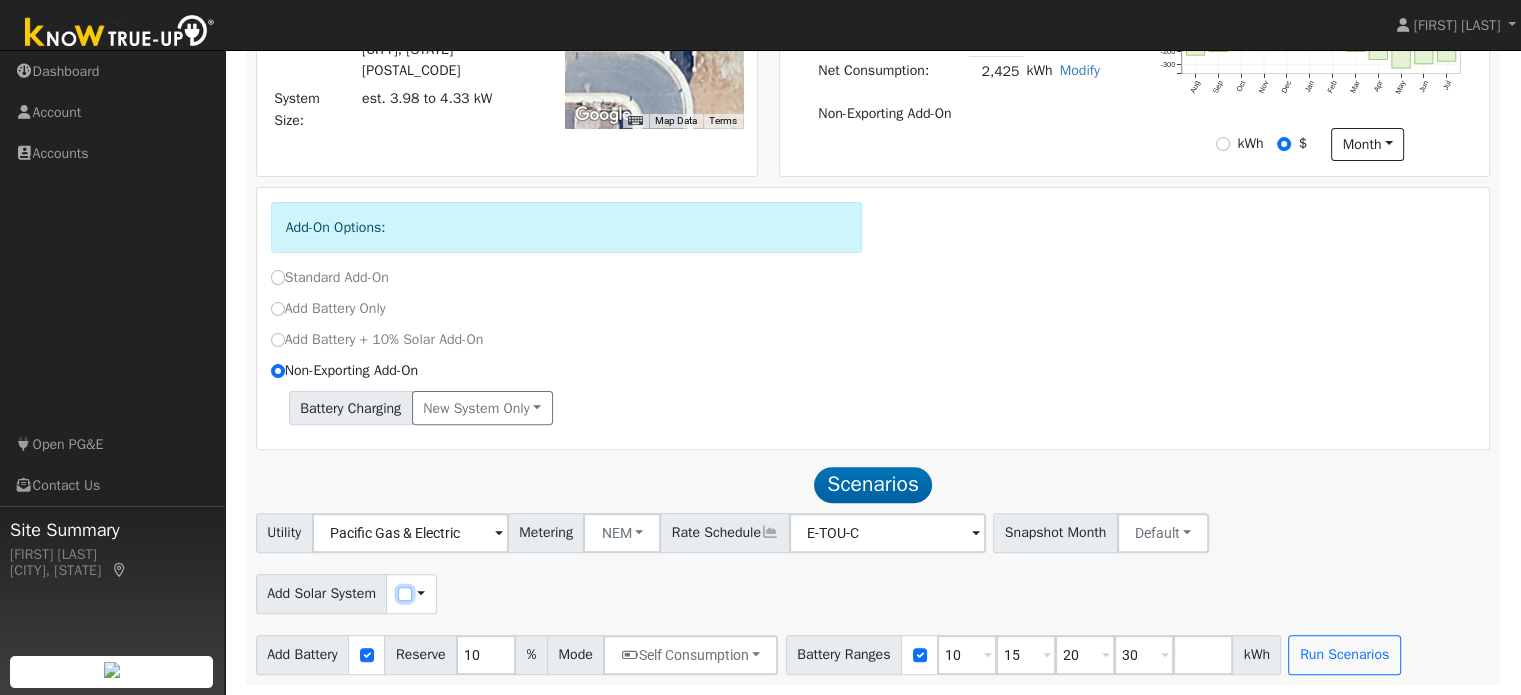 click at bounding box center [405, 594] 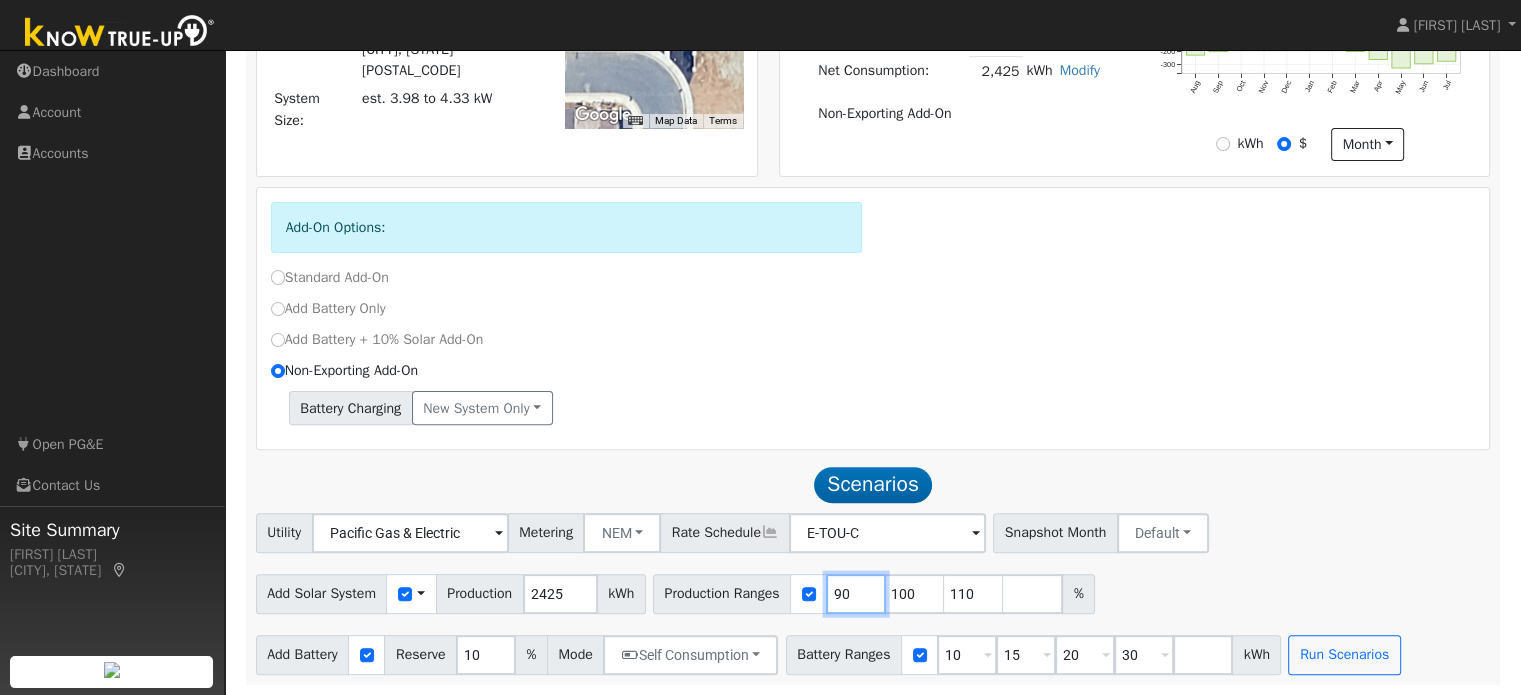 click on "90" at bounding box center [856, 594] 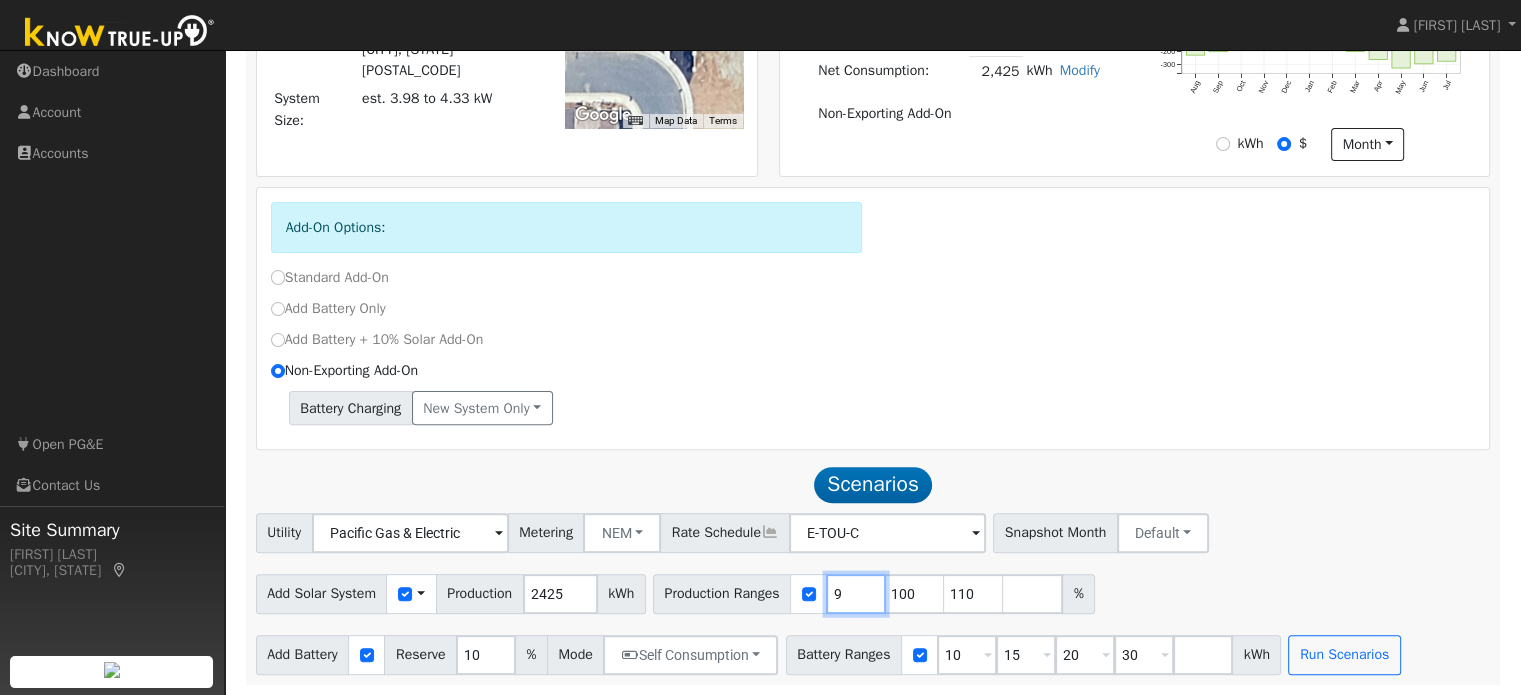 type on "100" 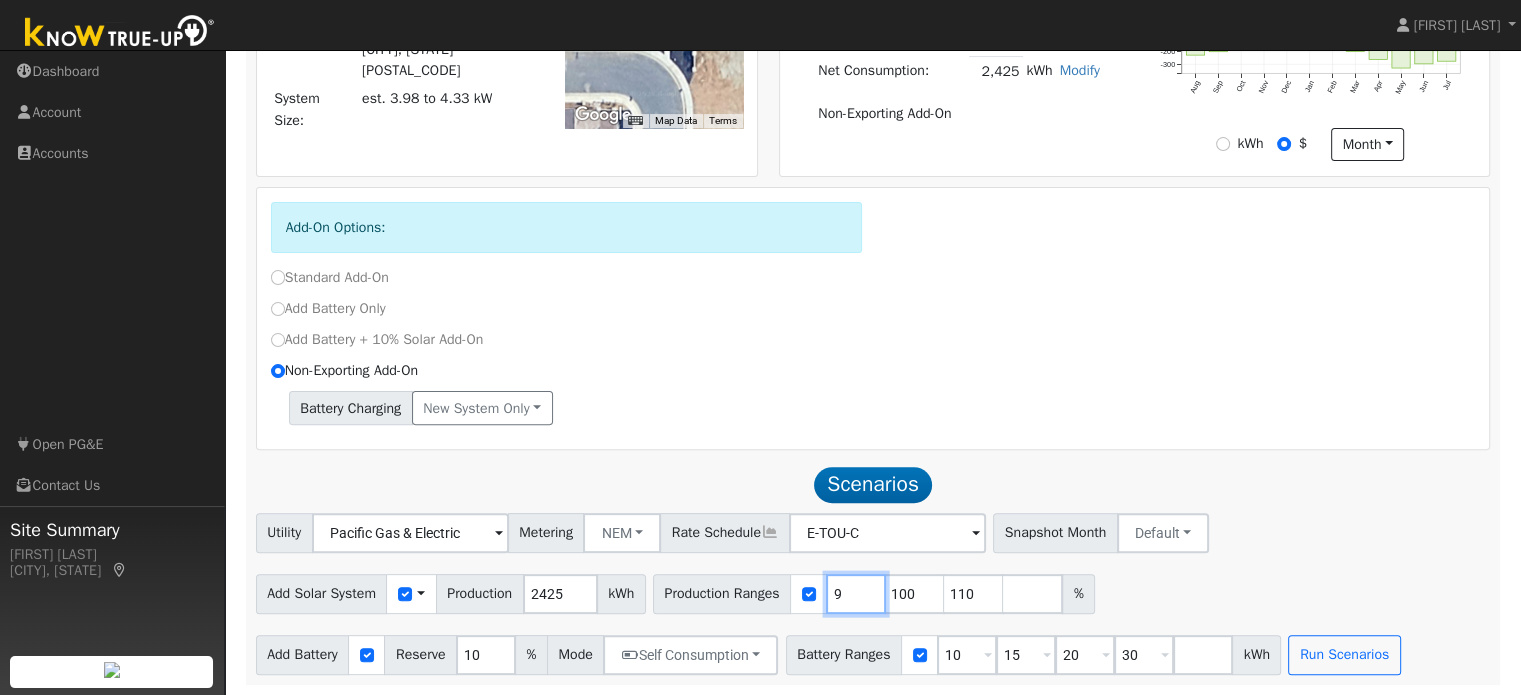 type on "110" 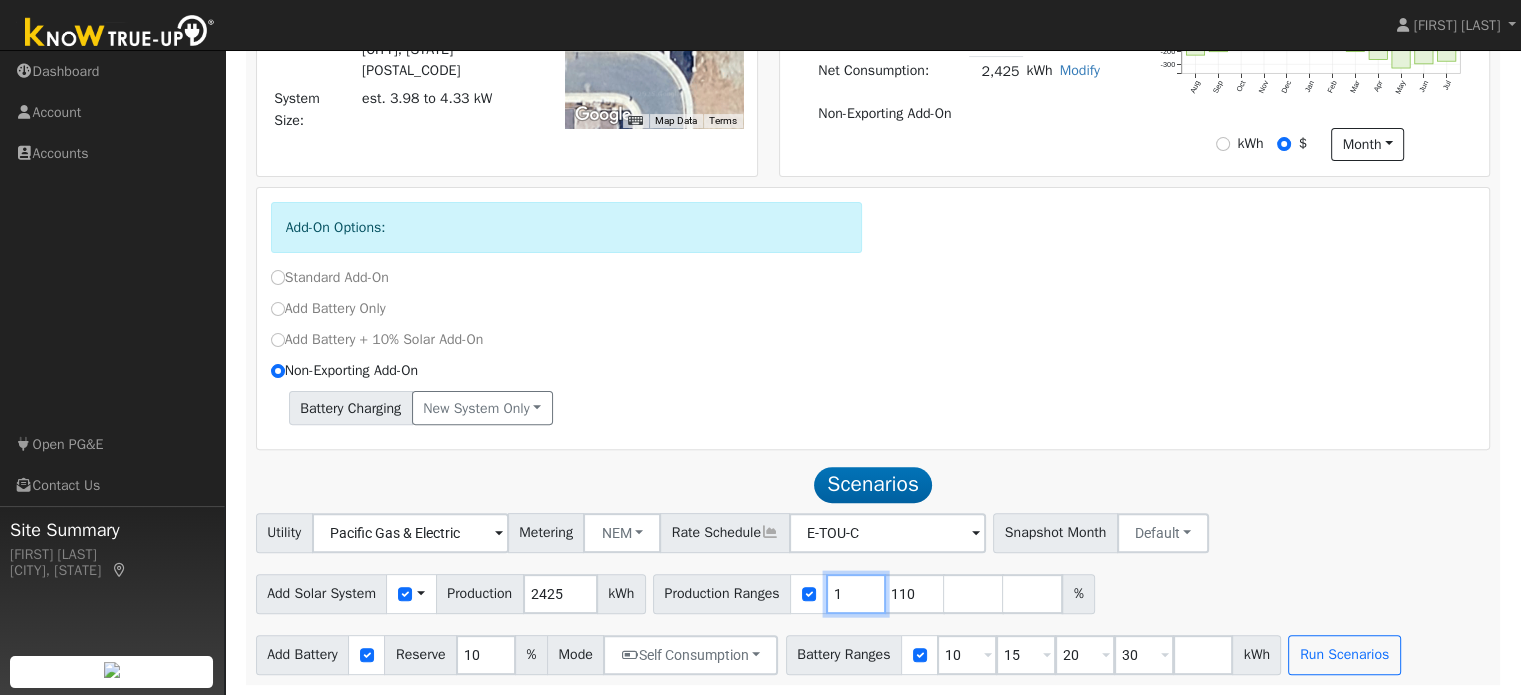 type on "110" 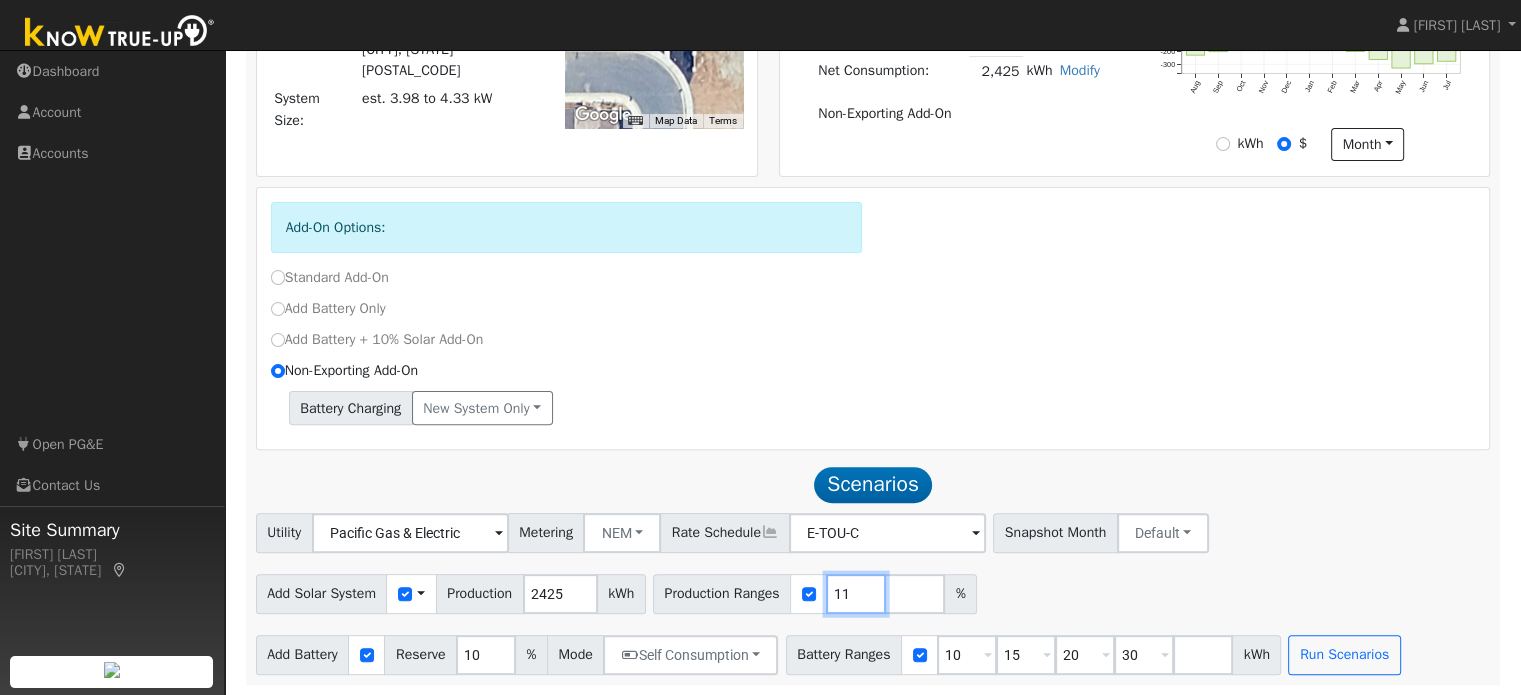 type on "1" 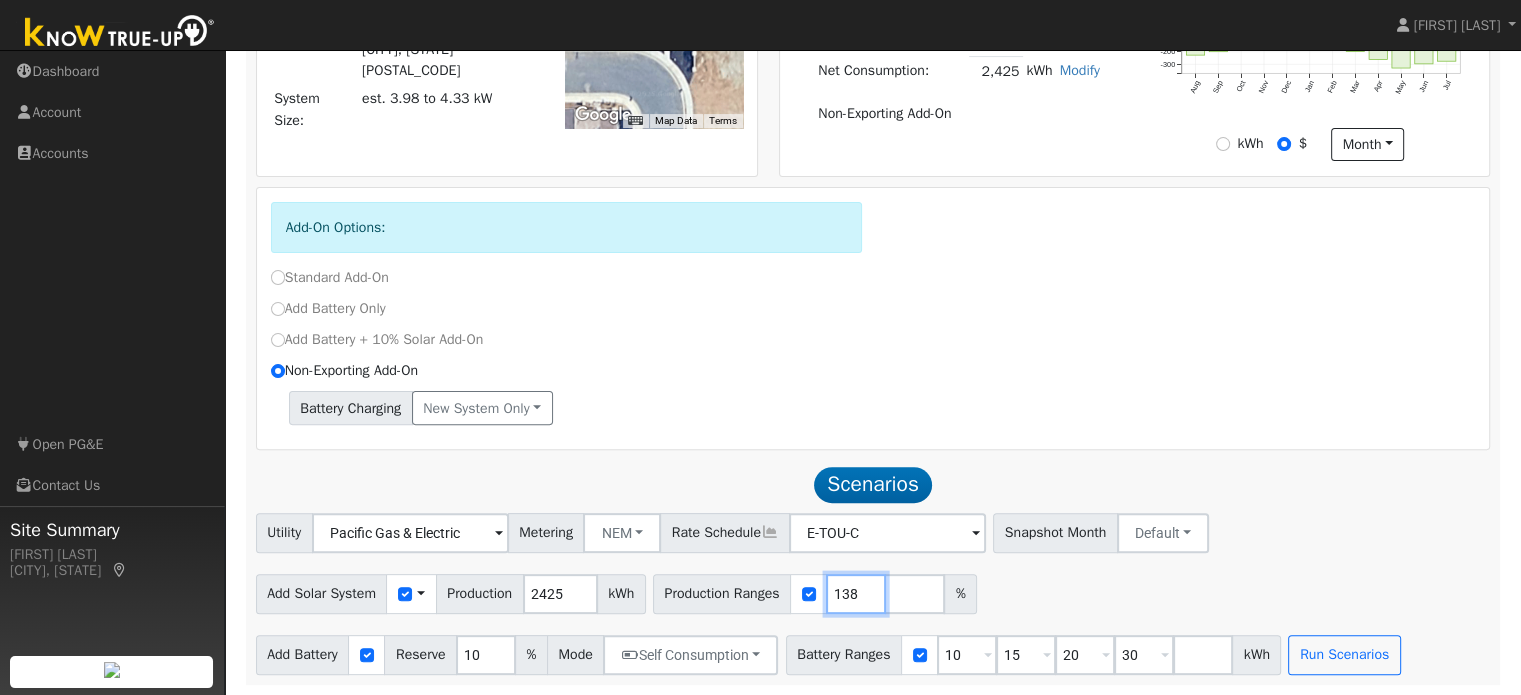 type on "138" 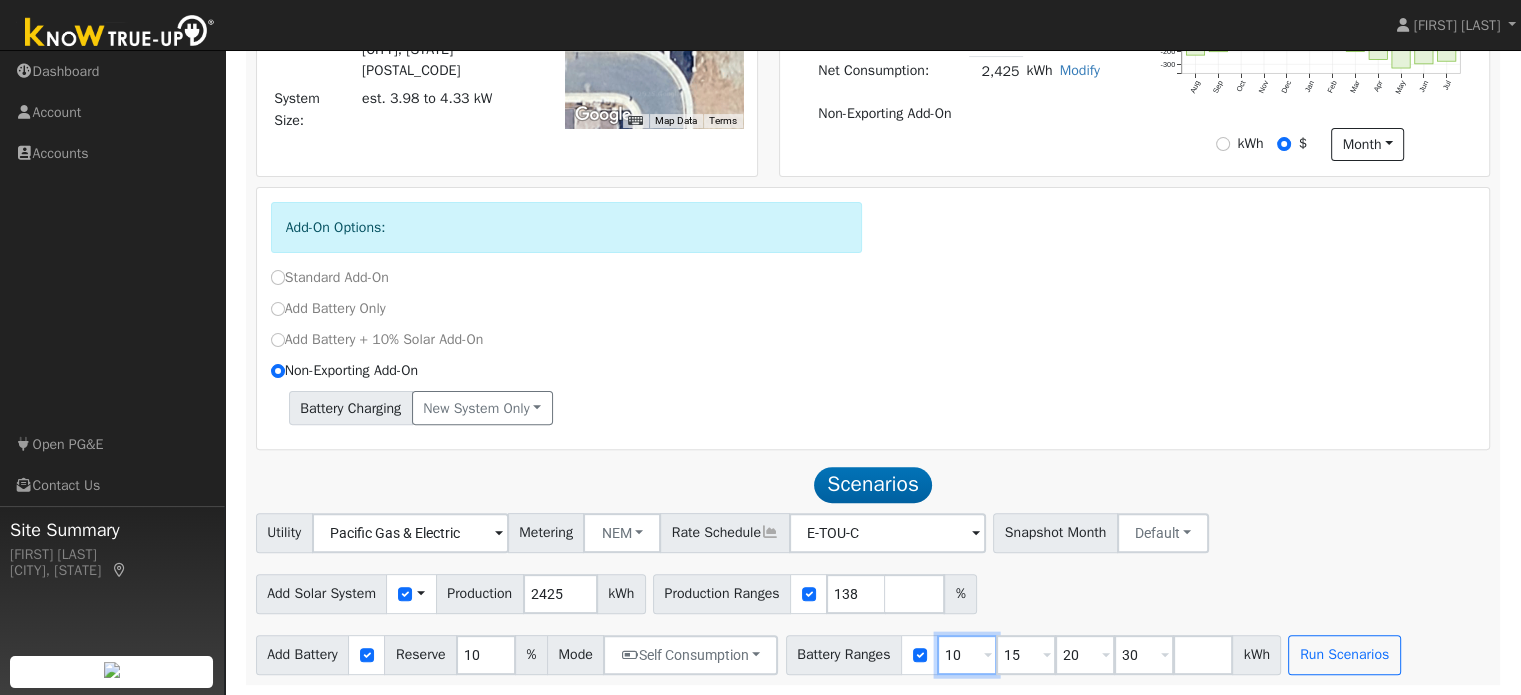 click on "10" at bounding box center (967, 655) 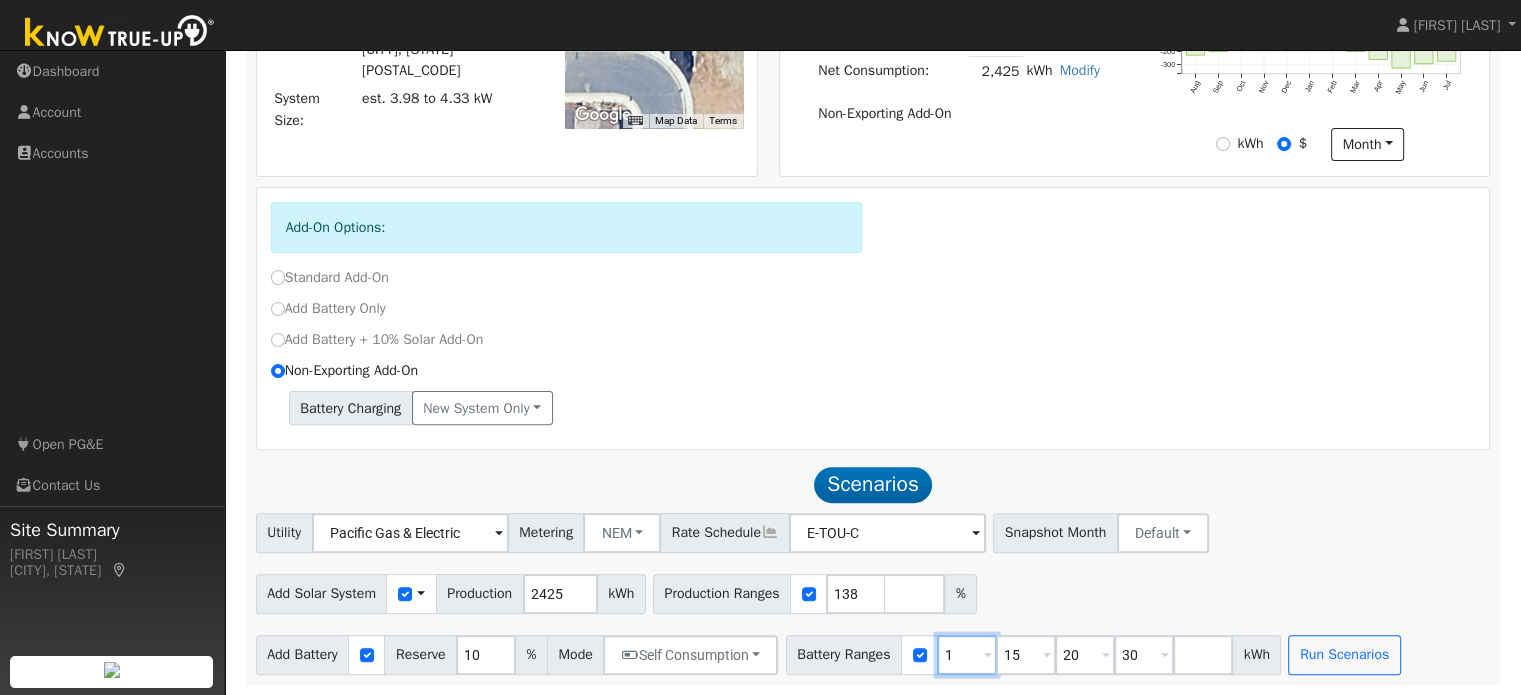 type on "15" 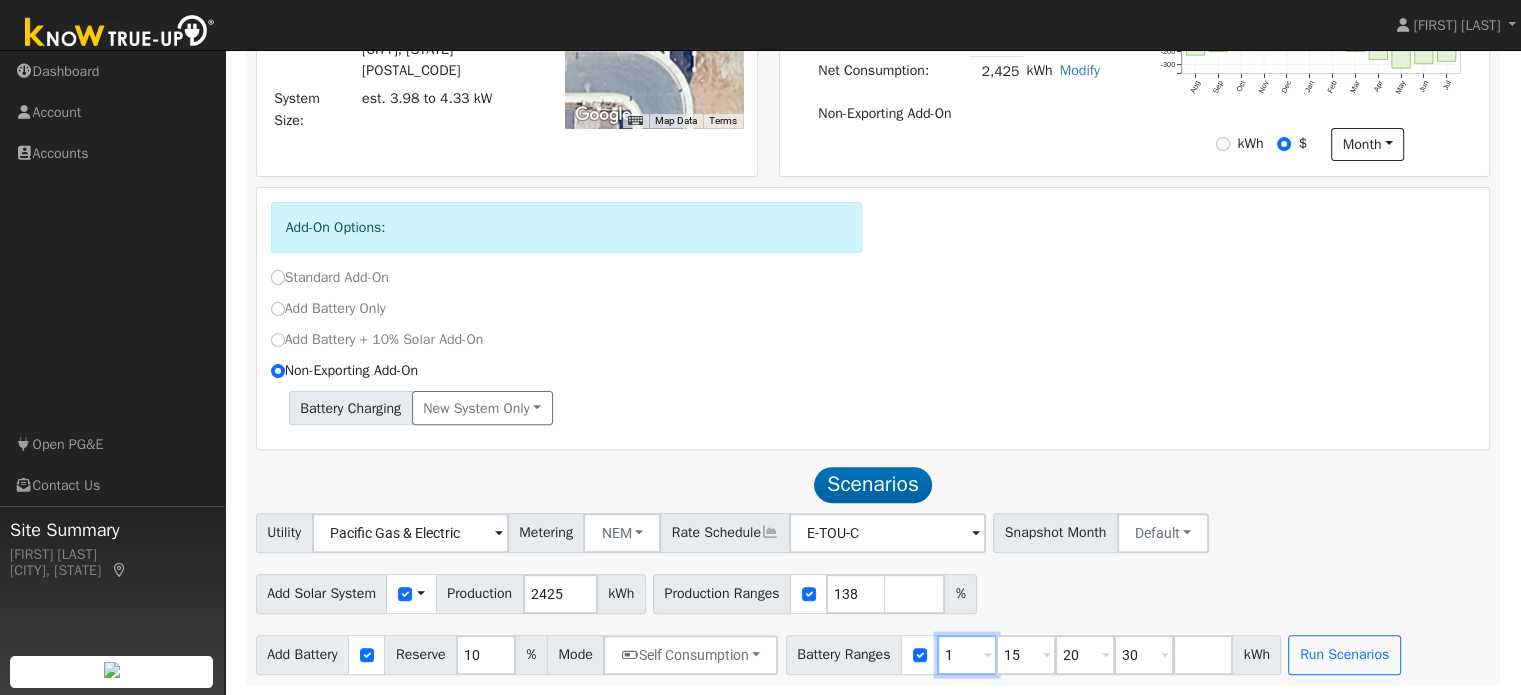 type on "20" 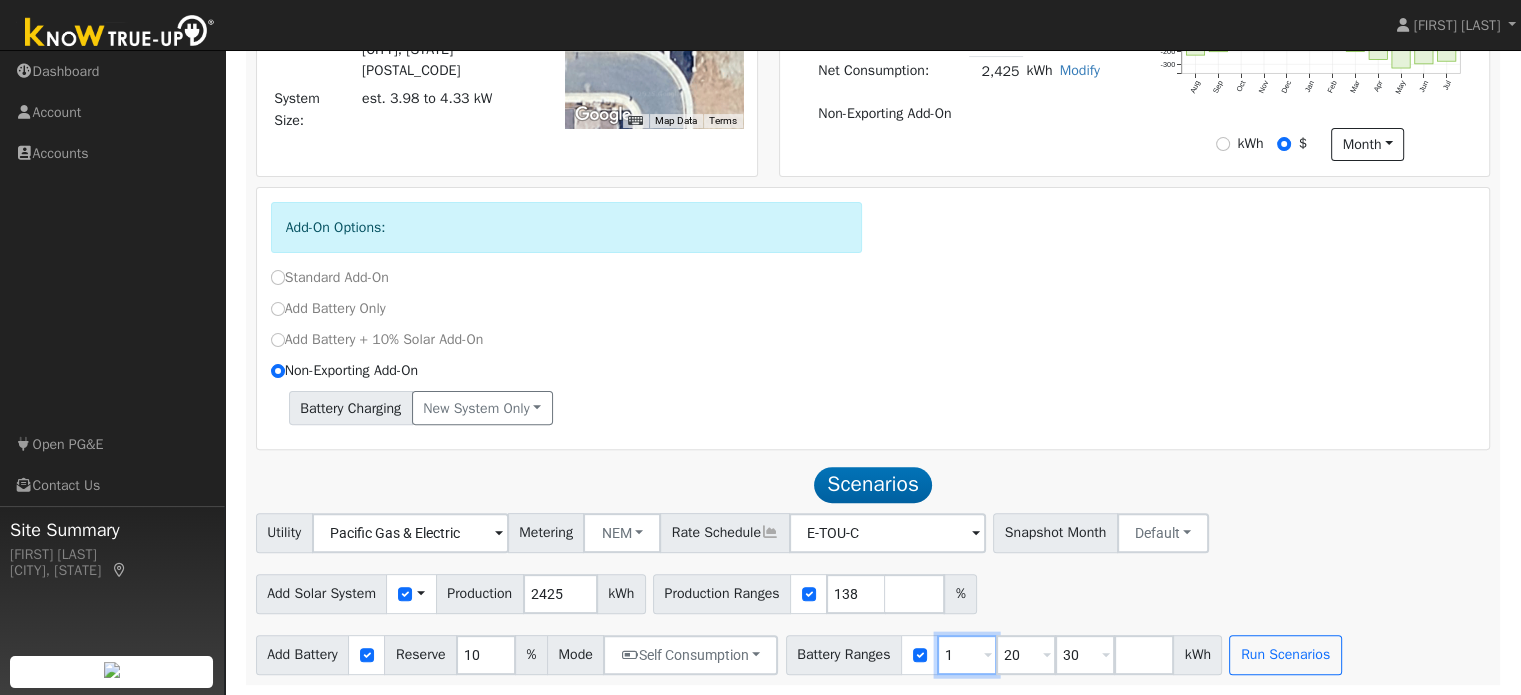 type on "20" 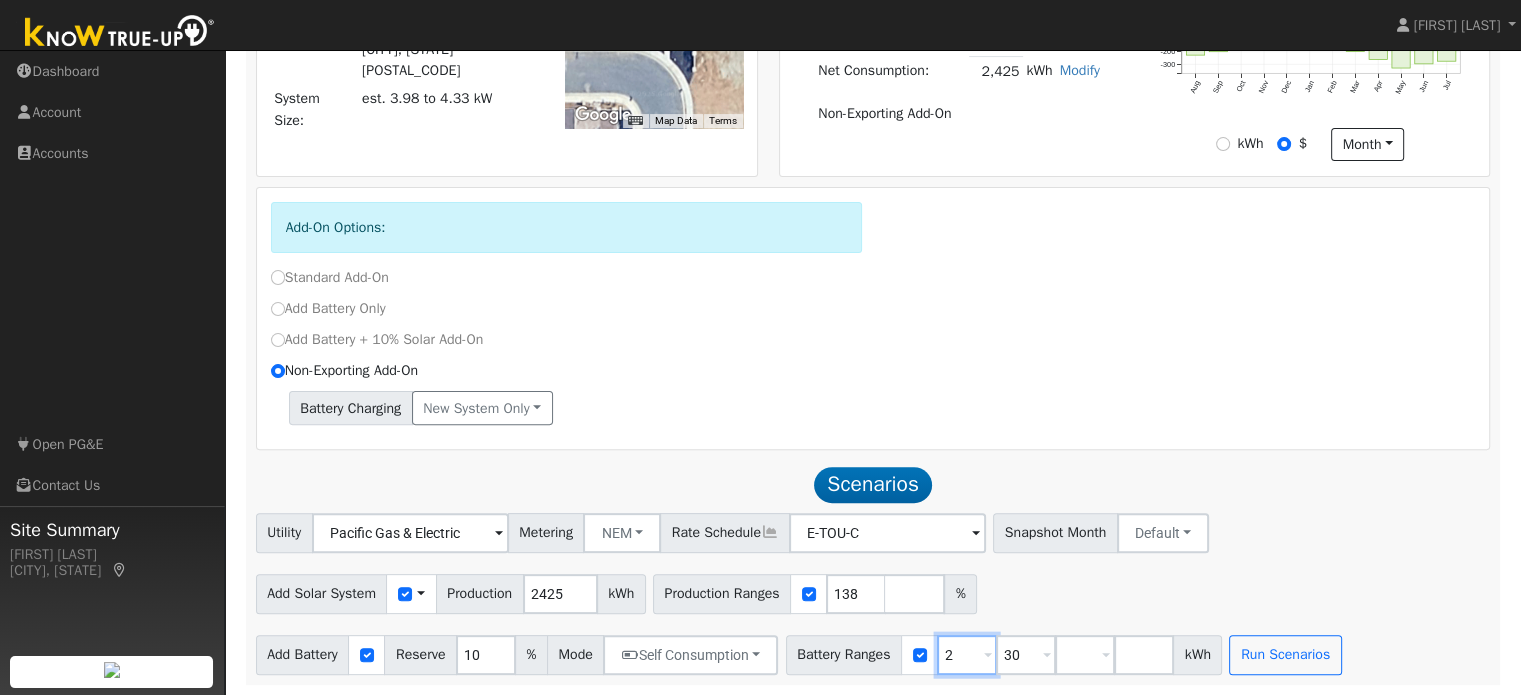 type on "30" 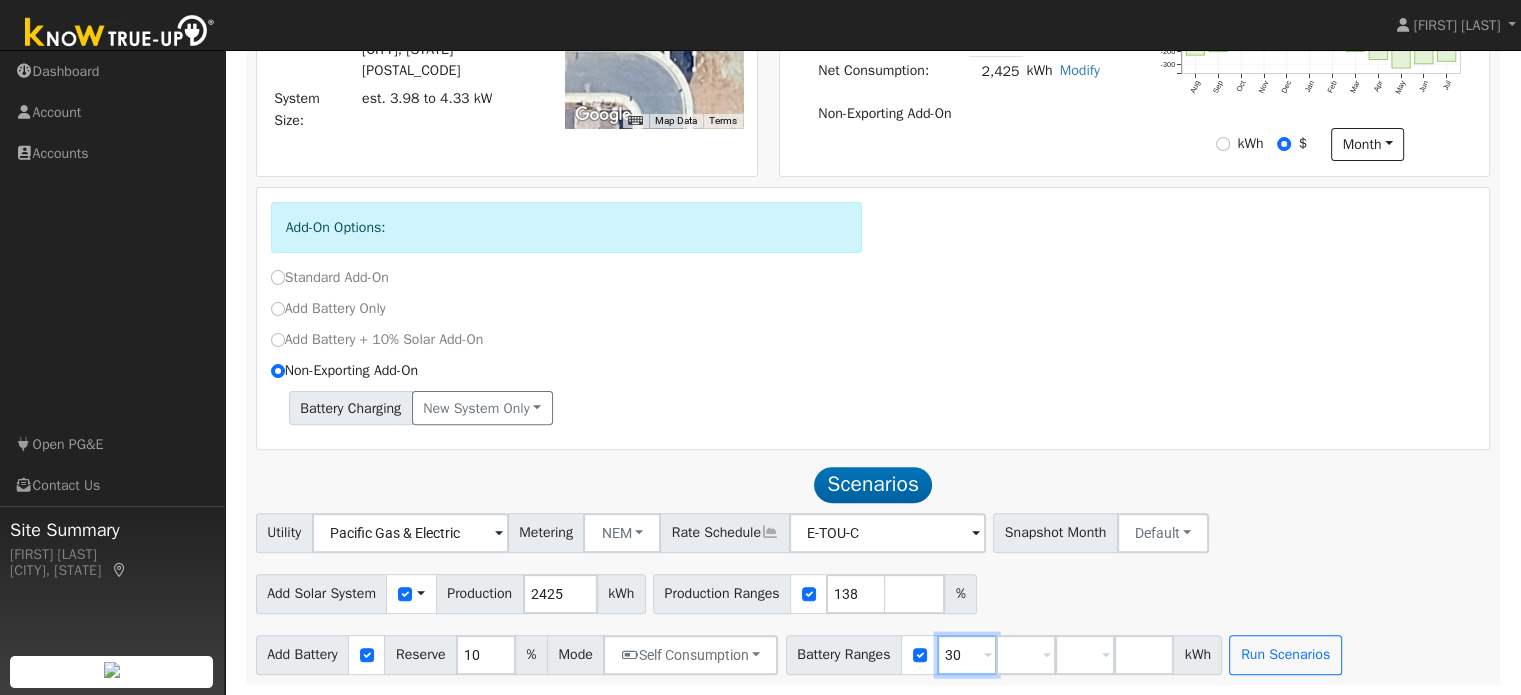 type on "3" 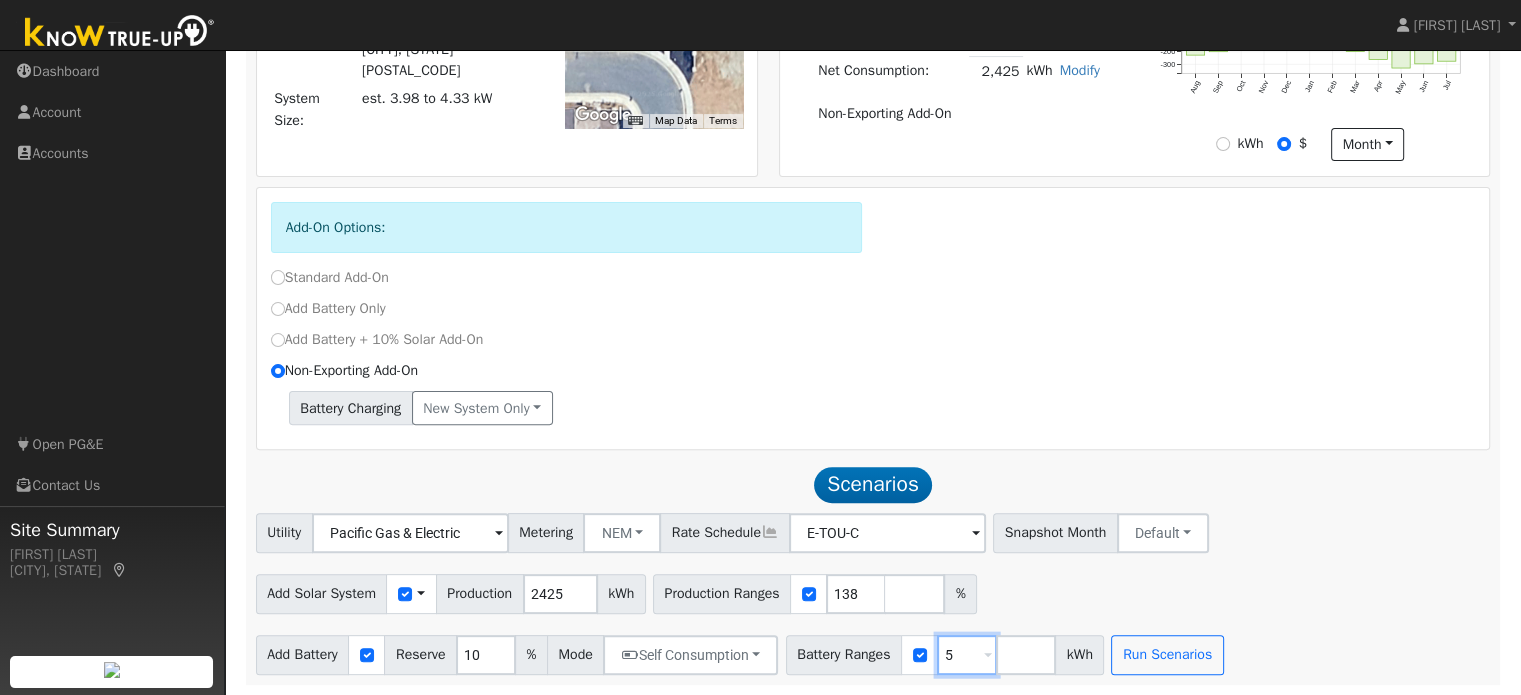 type on "5" 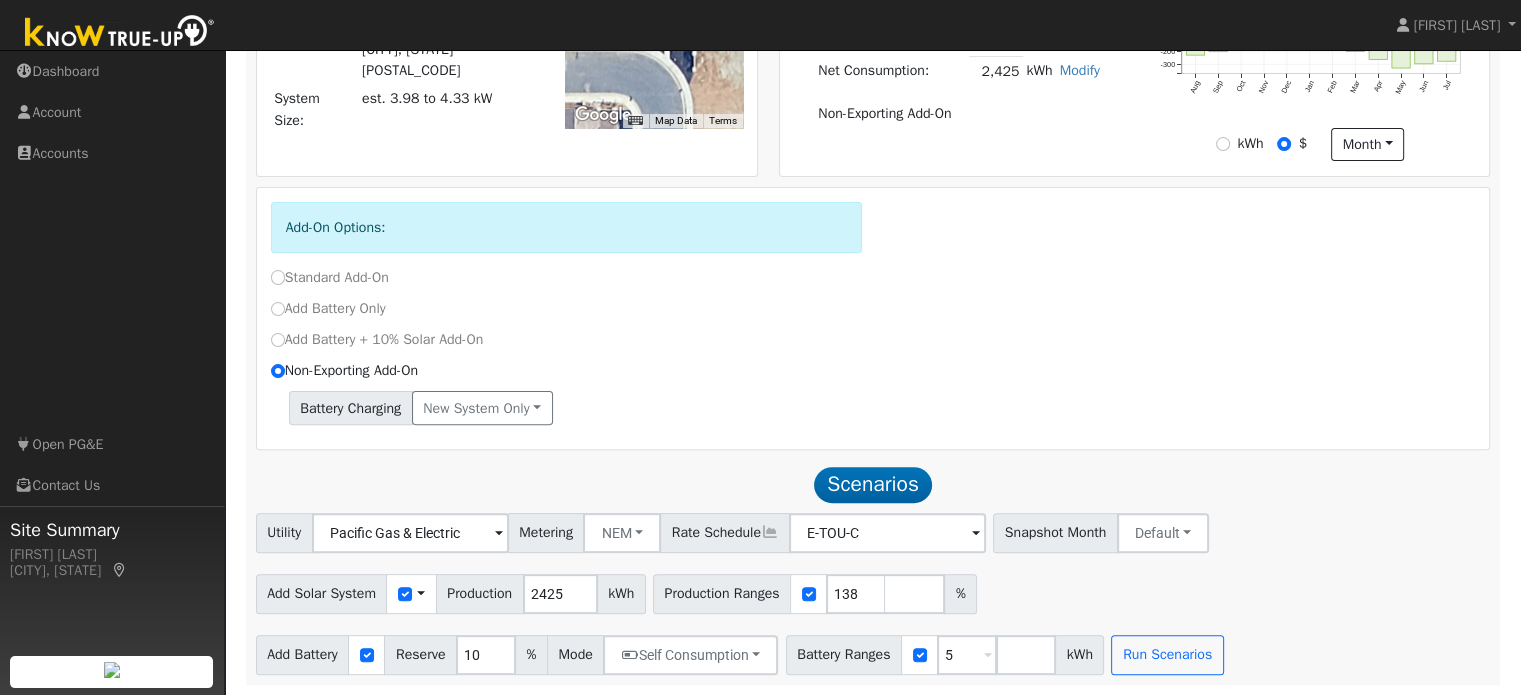 click on "Add-On Options:  Standard Add-On  Add Battery Only  Add Battery + 10% Solar Add-On  Non-Exporting Add-On Battery Charging New system only New system only Both systems Note : connecting your actual solar production will result in a more accurate recommendation. Continue" at bounding box center [873, 319] 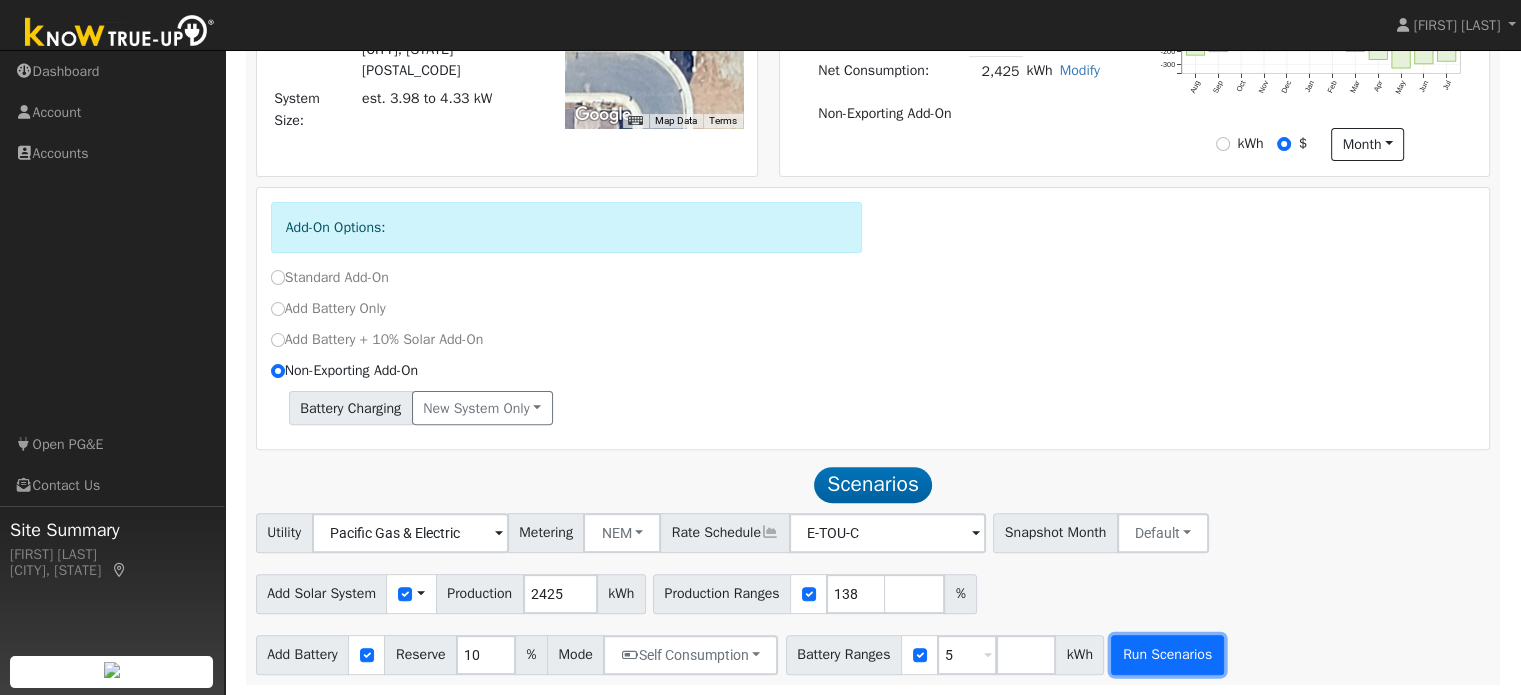 click on "Run Scenarios" at bounding box center [1167, 655] 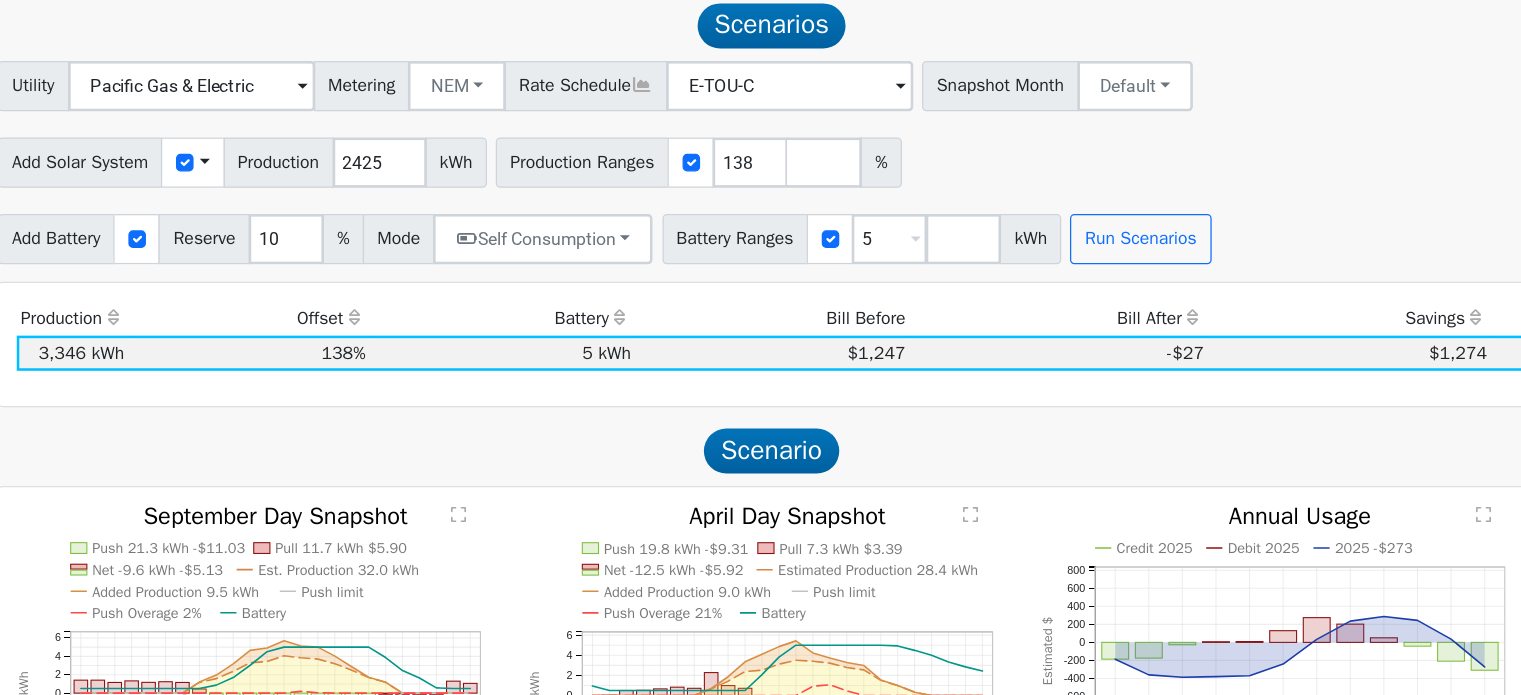scroll, scrollTop: 964, scrollLeft: 0, axis: vertical 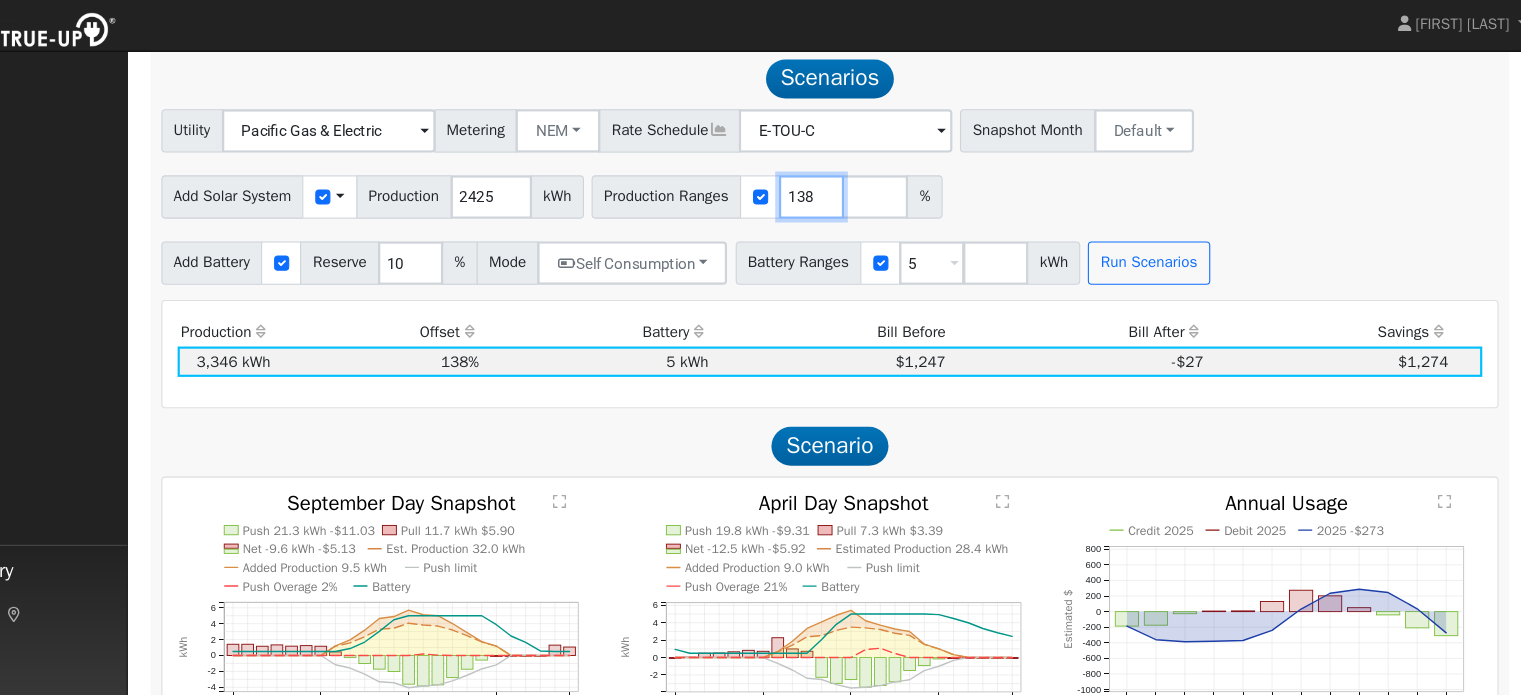 click on "138" at bounding box center [856, 185] 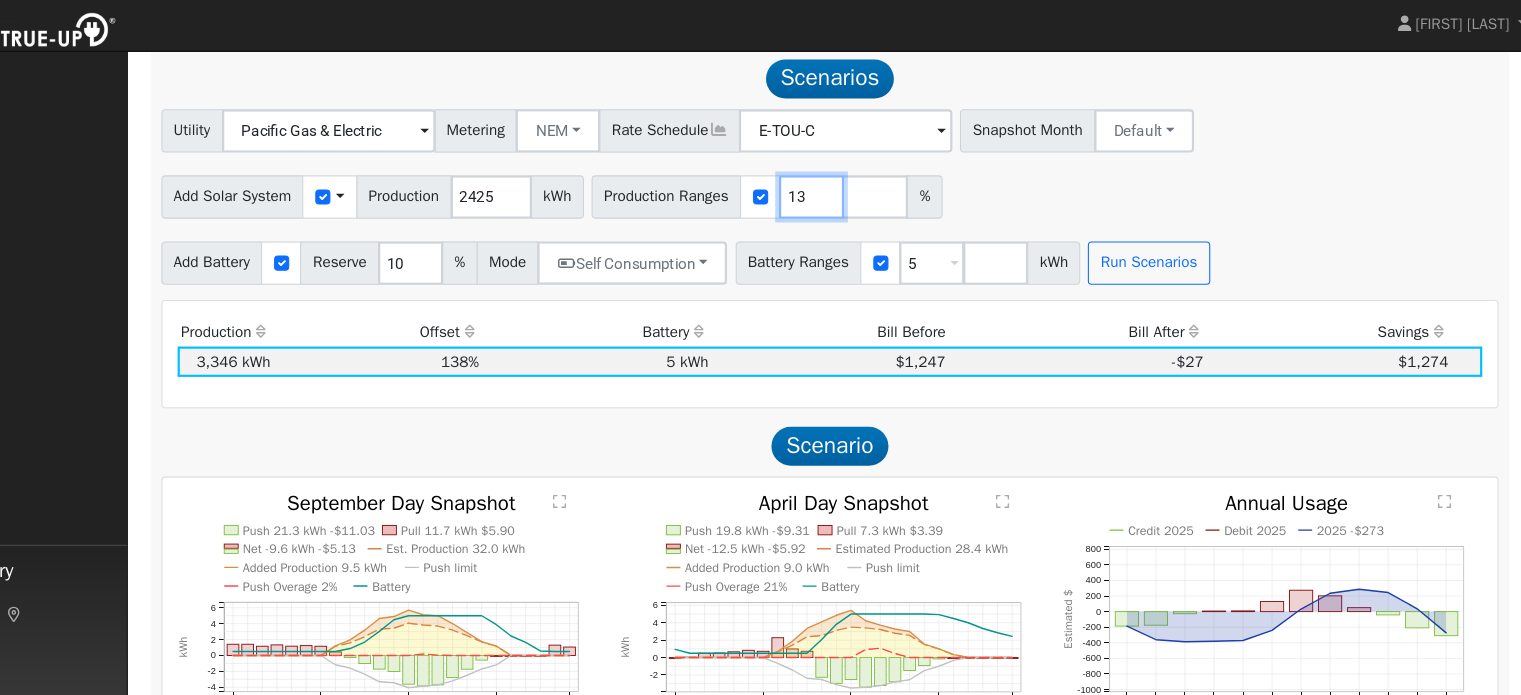 type on "1" 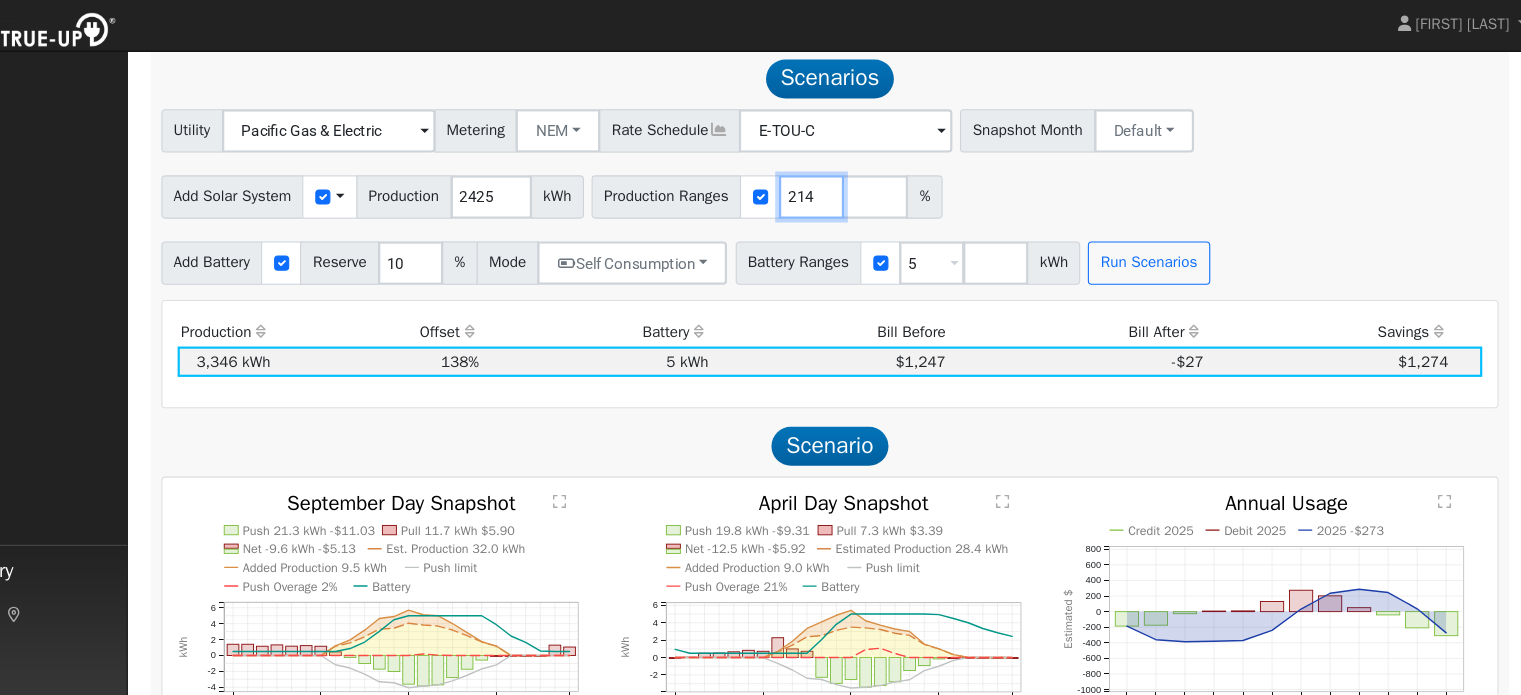 type on "214" 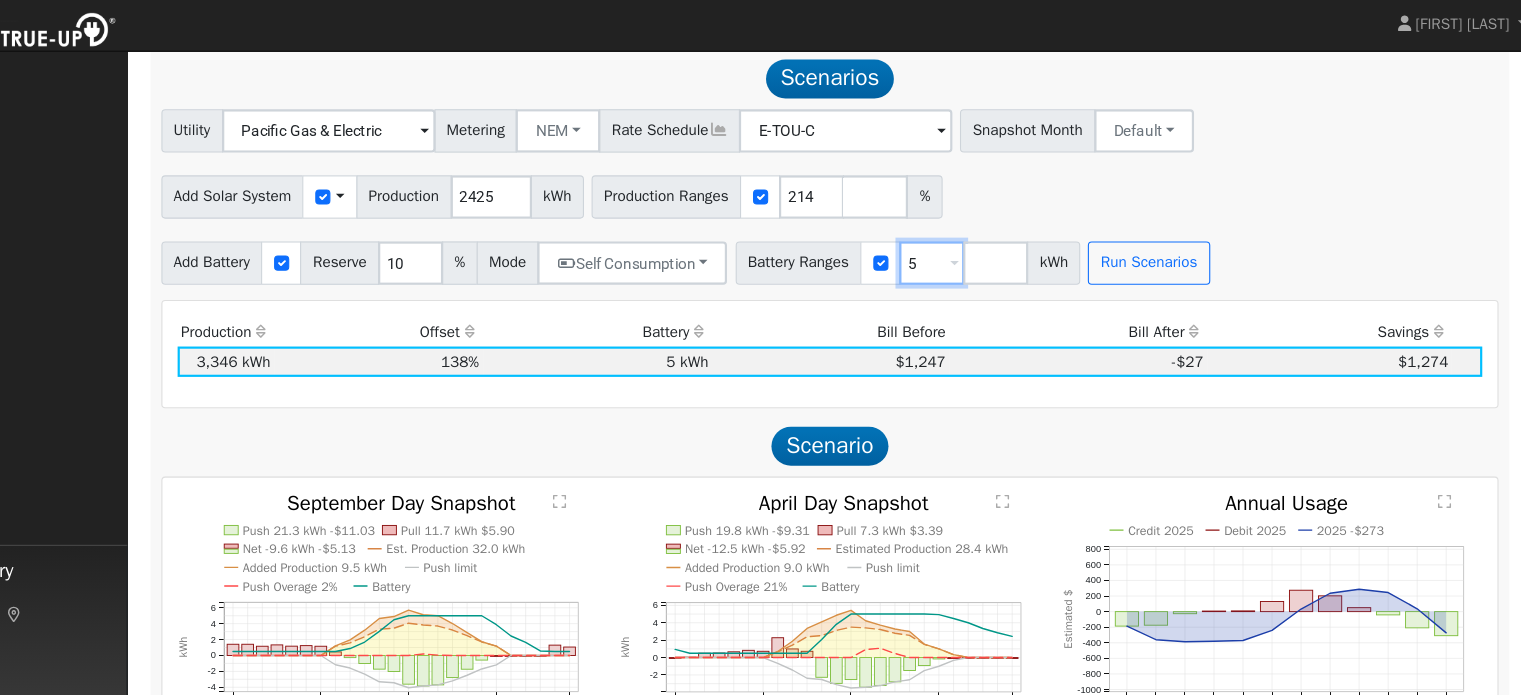 click on "5" at bounding box center (967, 246) 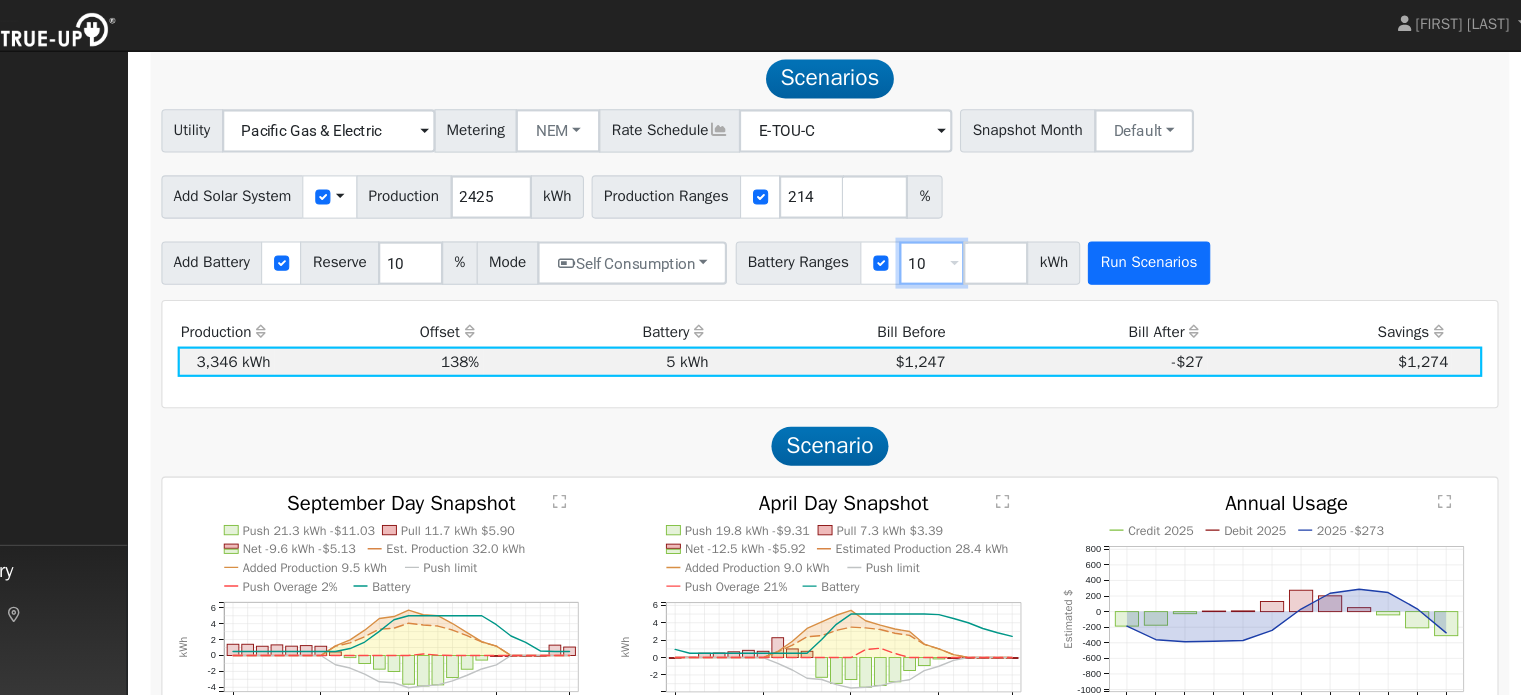 type on "10" 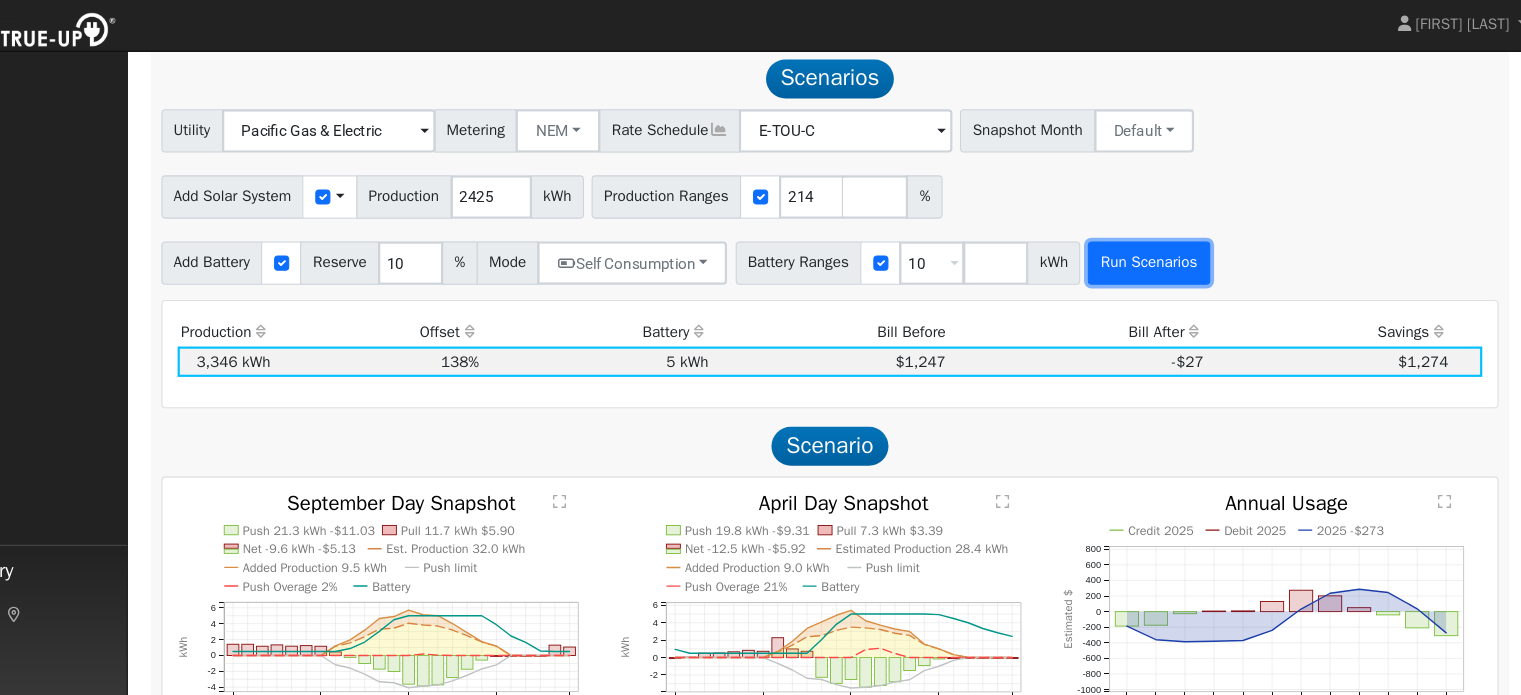 click on "Run Scenarios" at bounding box center (1167, 246) 